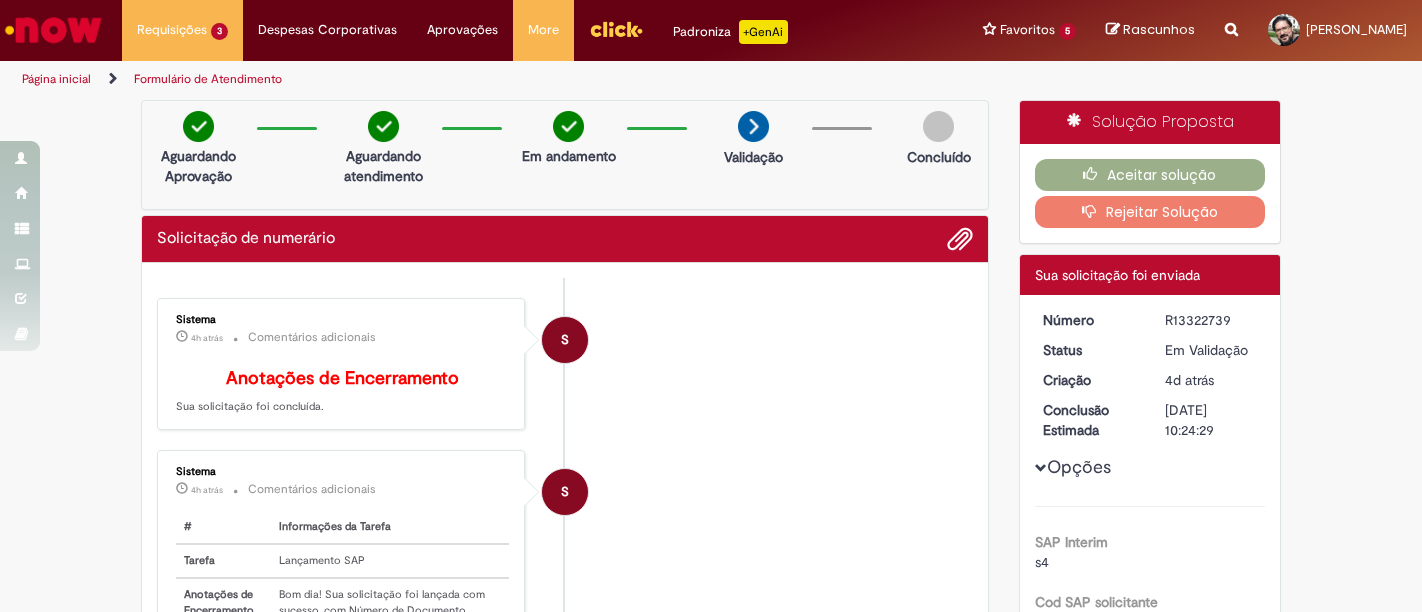 scroll, scrollTop: 0, scrollLeft: 0, axis: both 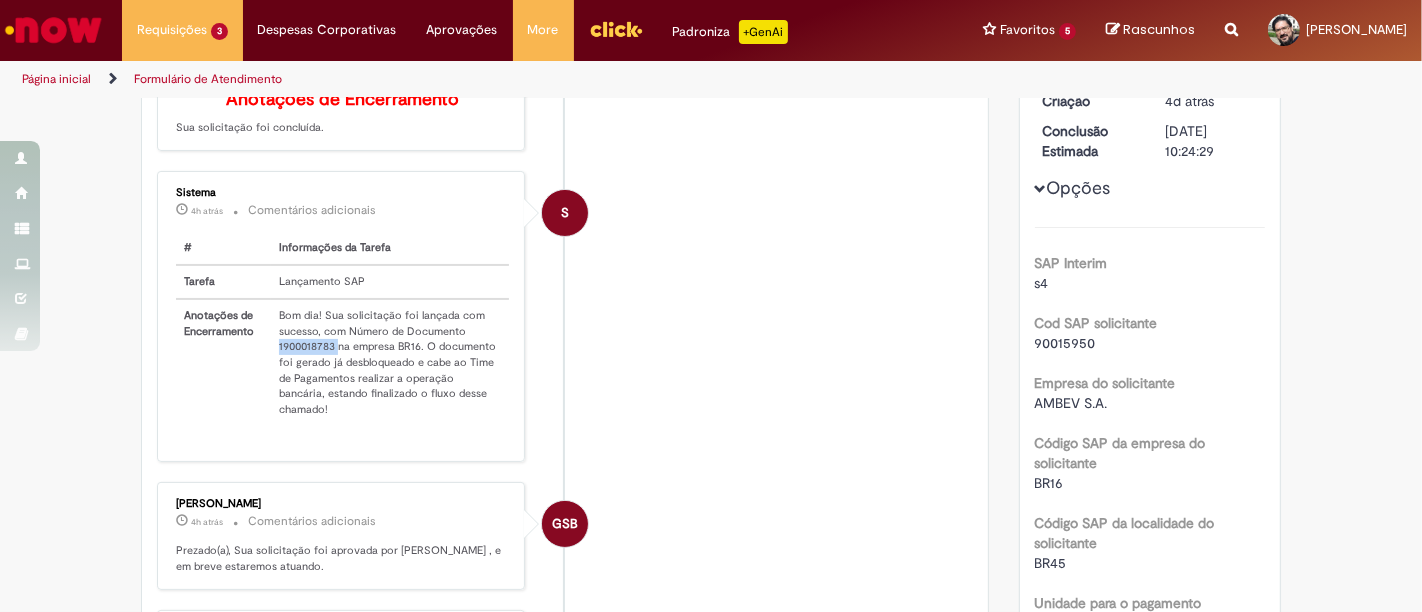 drag, startPoint x: 270, startPoint y: 357, endPoint x: 326, endPoint y: 364, distance: 56.435802 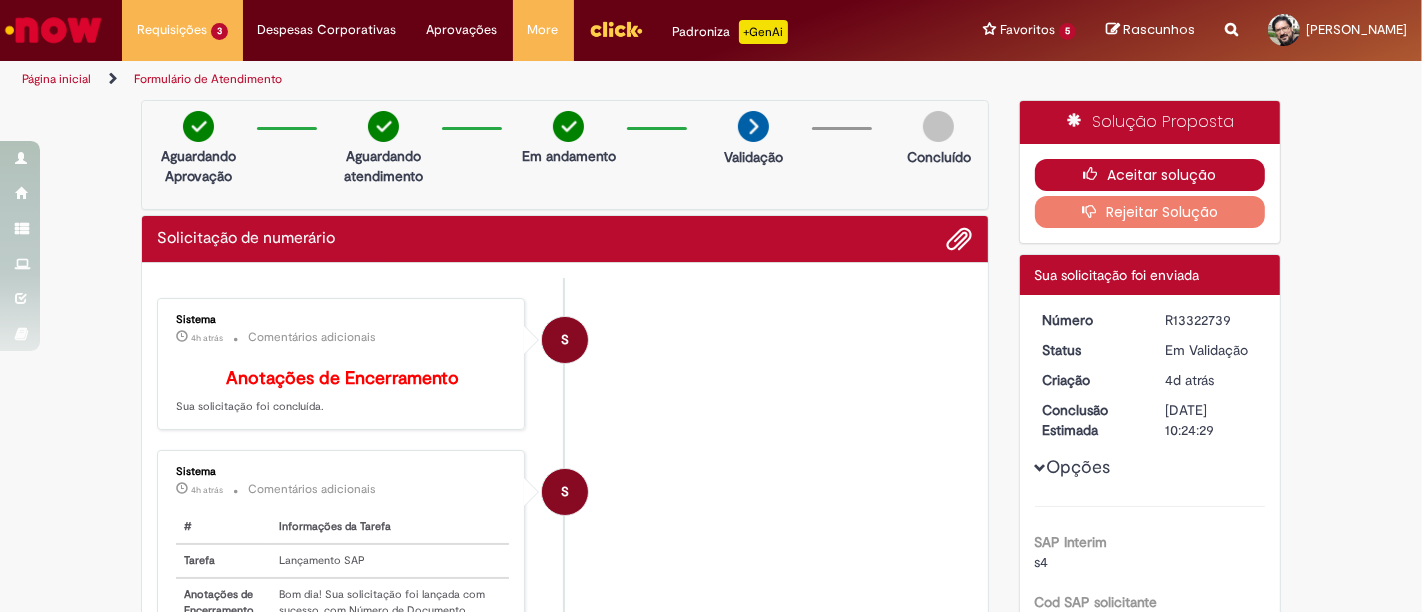 click on "Aceitar solução" at bounding box center [1150, 175] 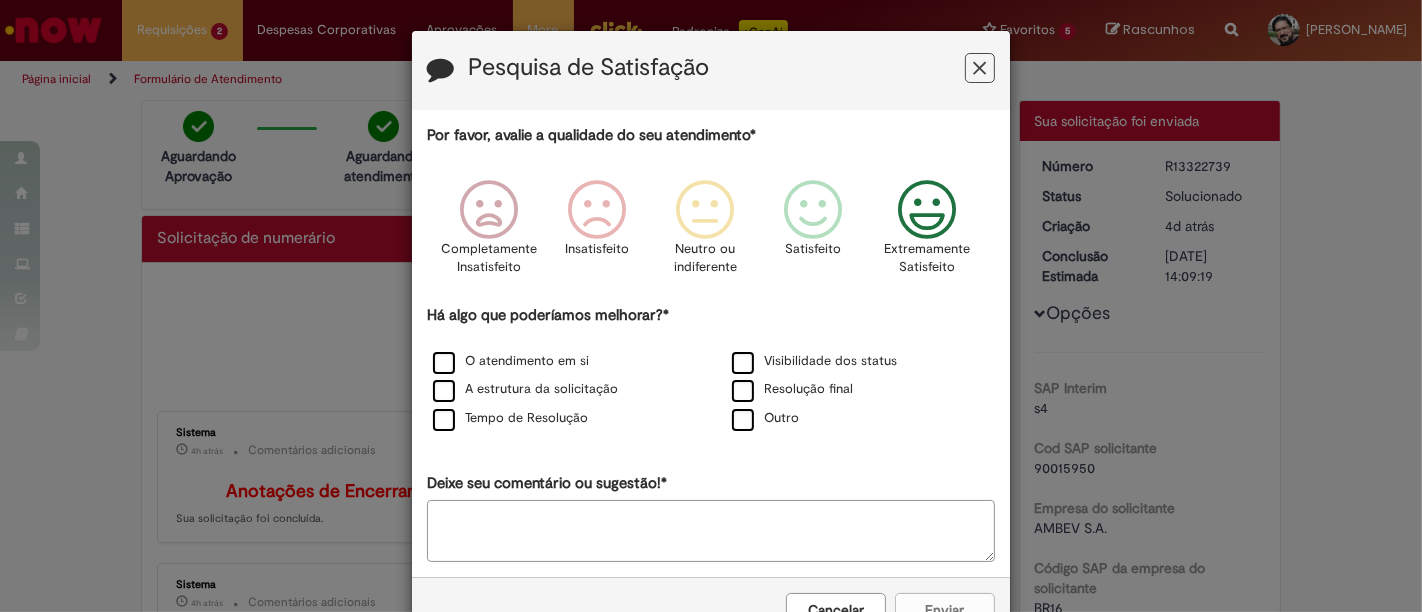click at bounding box center (927, 210) 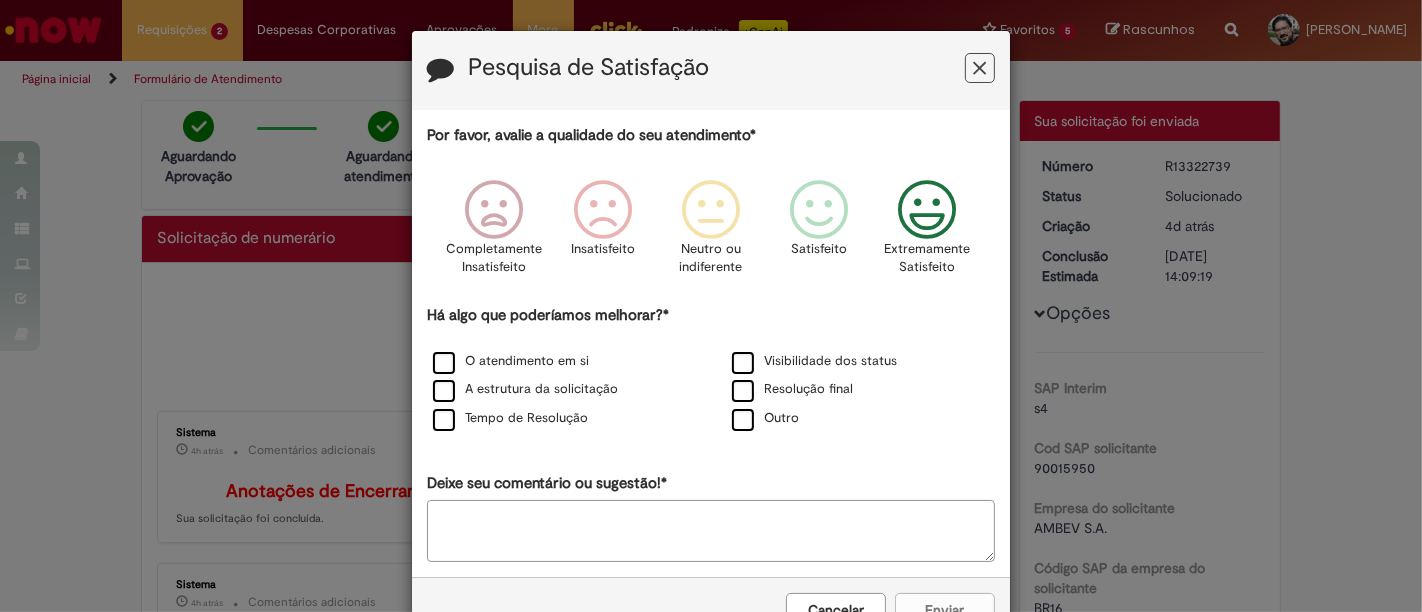 click on "Outro" at bounding box center (860, 419) 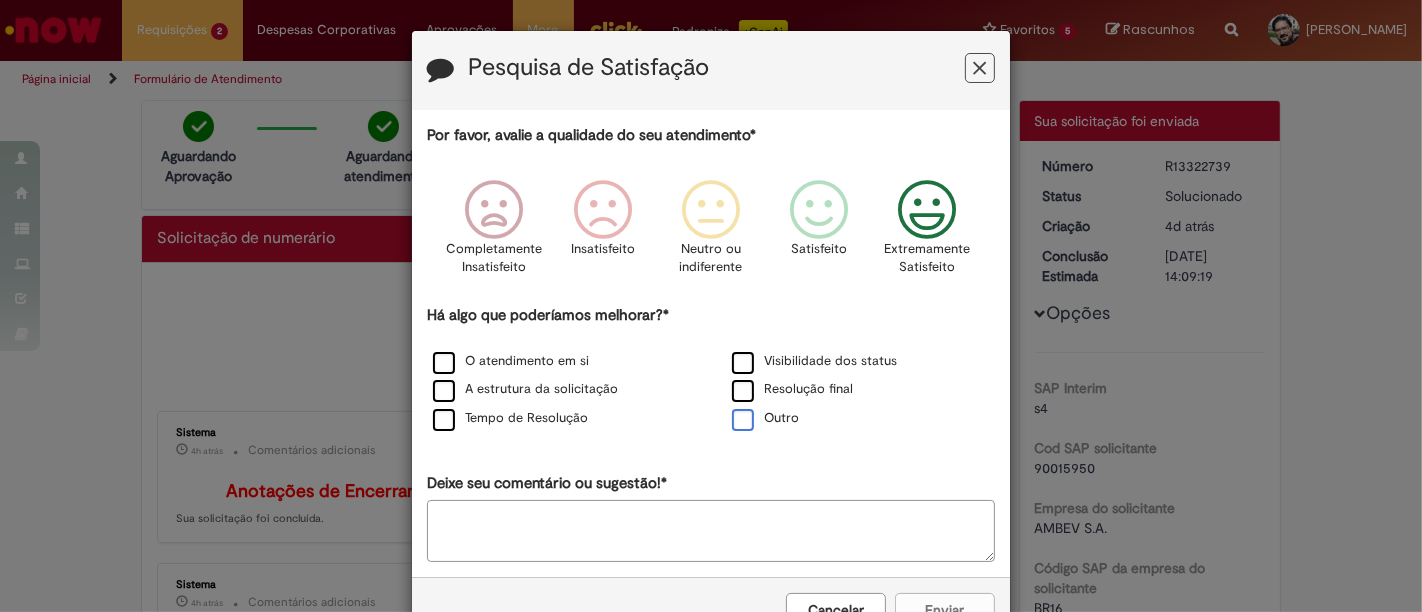 click on "Outro" at bounding box center (765, 418) 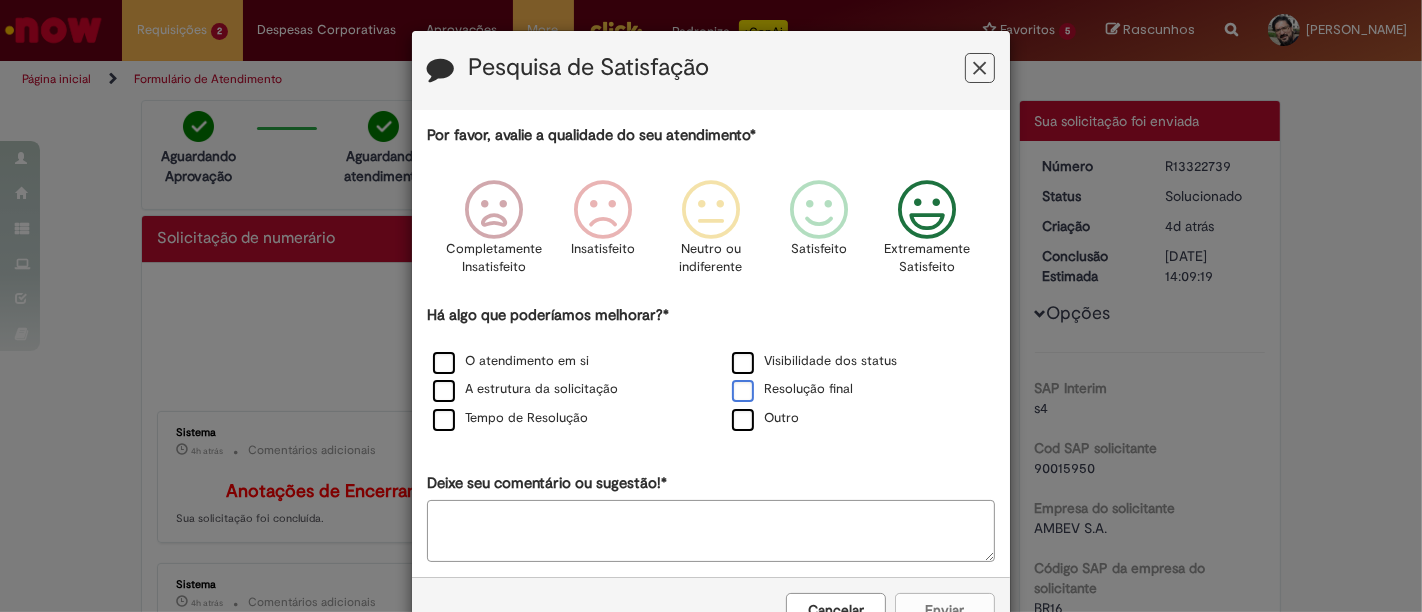 click on "Resolução final" at bounding box center [792, 389] 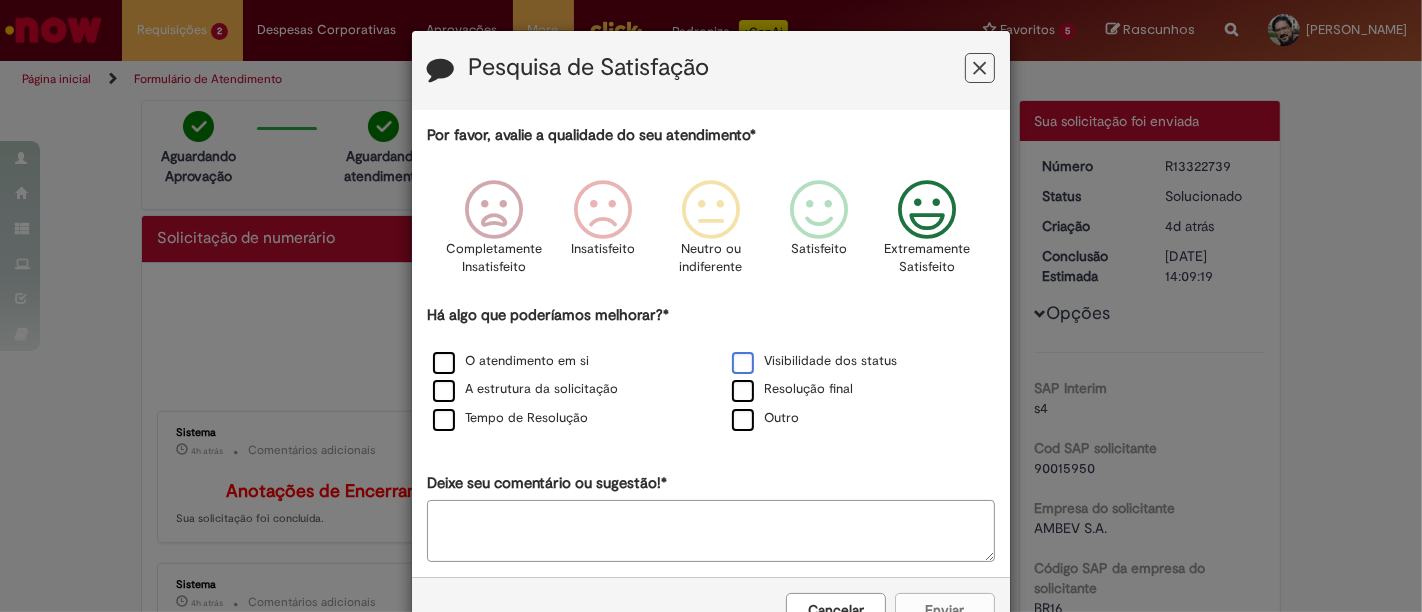 click on "Visibilidade dos status" at bounding box center [814, 361] 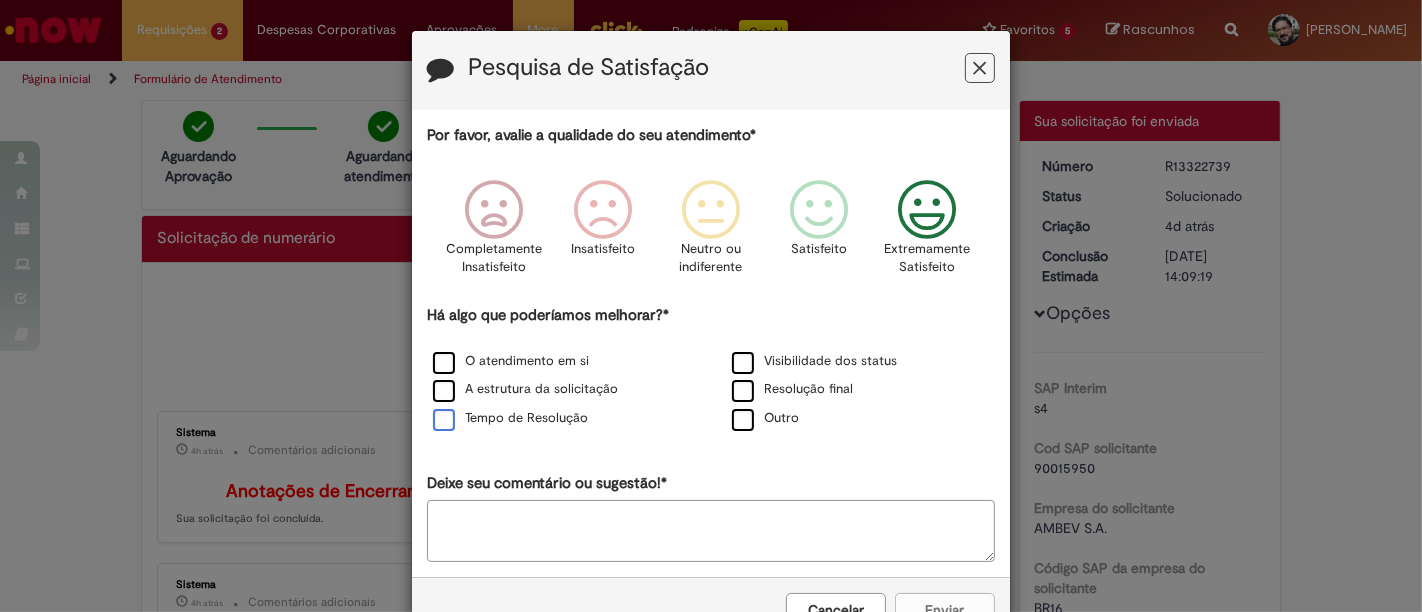 click on "Tempo de Resolução" at bounding box center (510, 418) 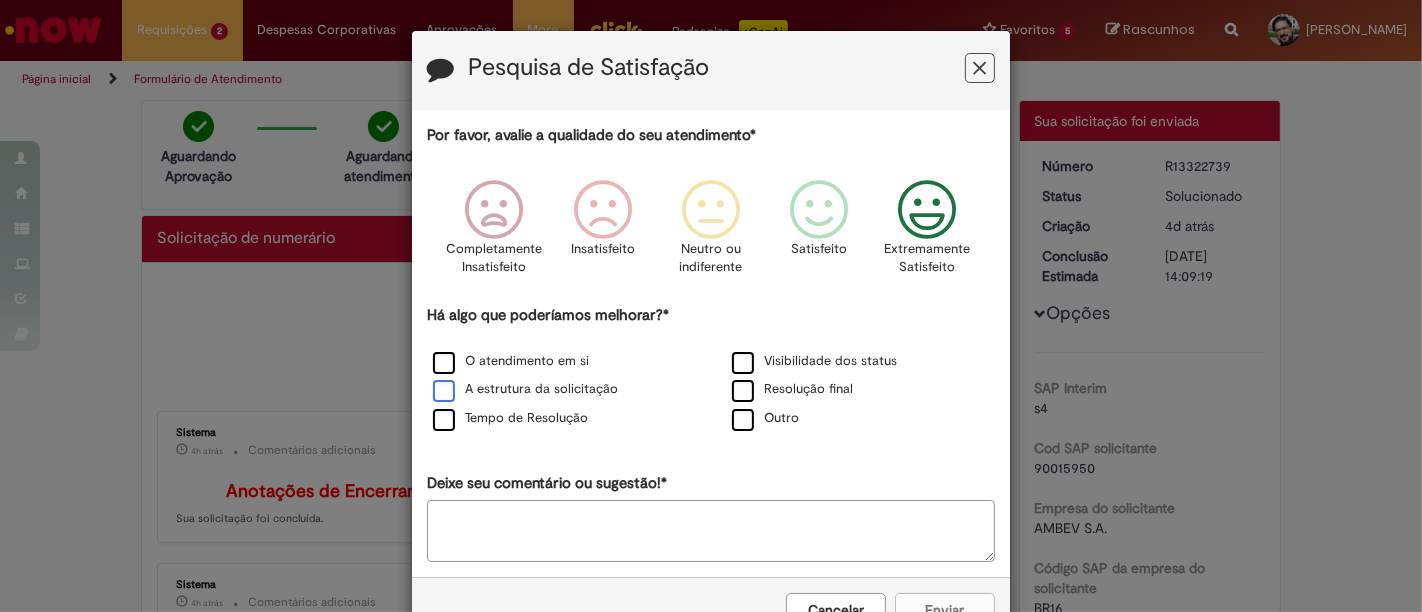 click on "A estrutura da solicitação" at bounding box center [525, 389] 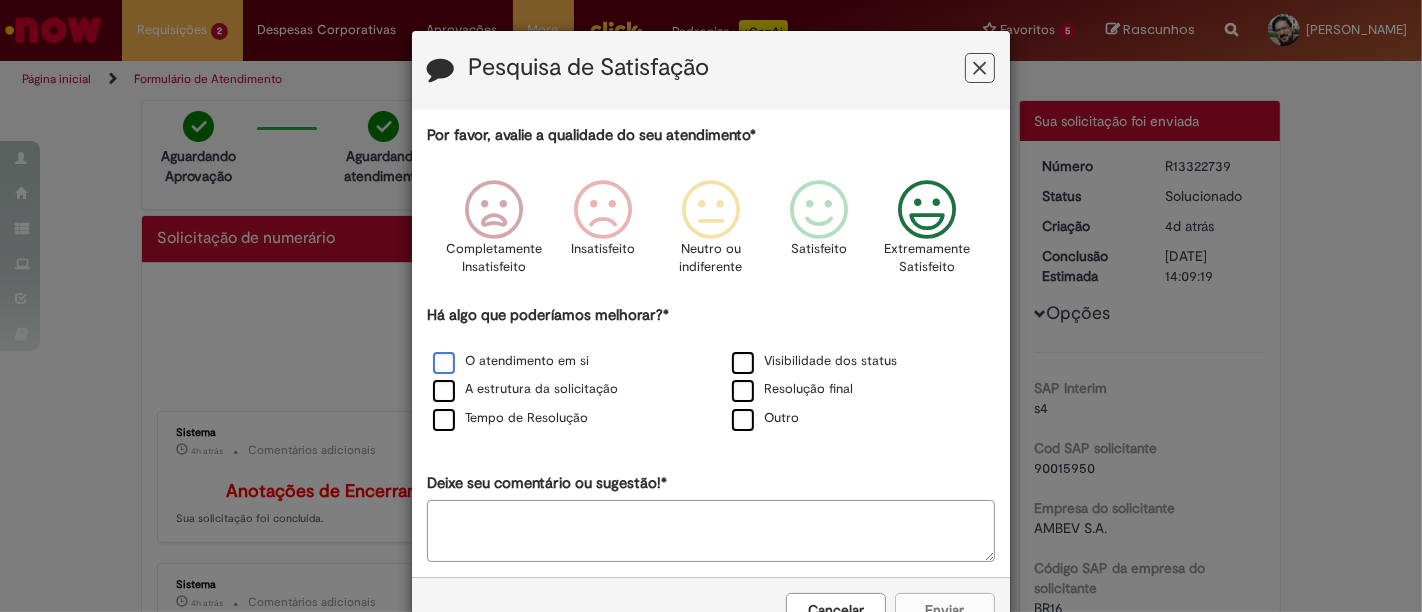 click on "O atendimento em si" at bounding box center (511, 361) 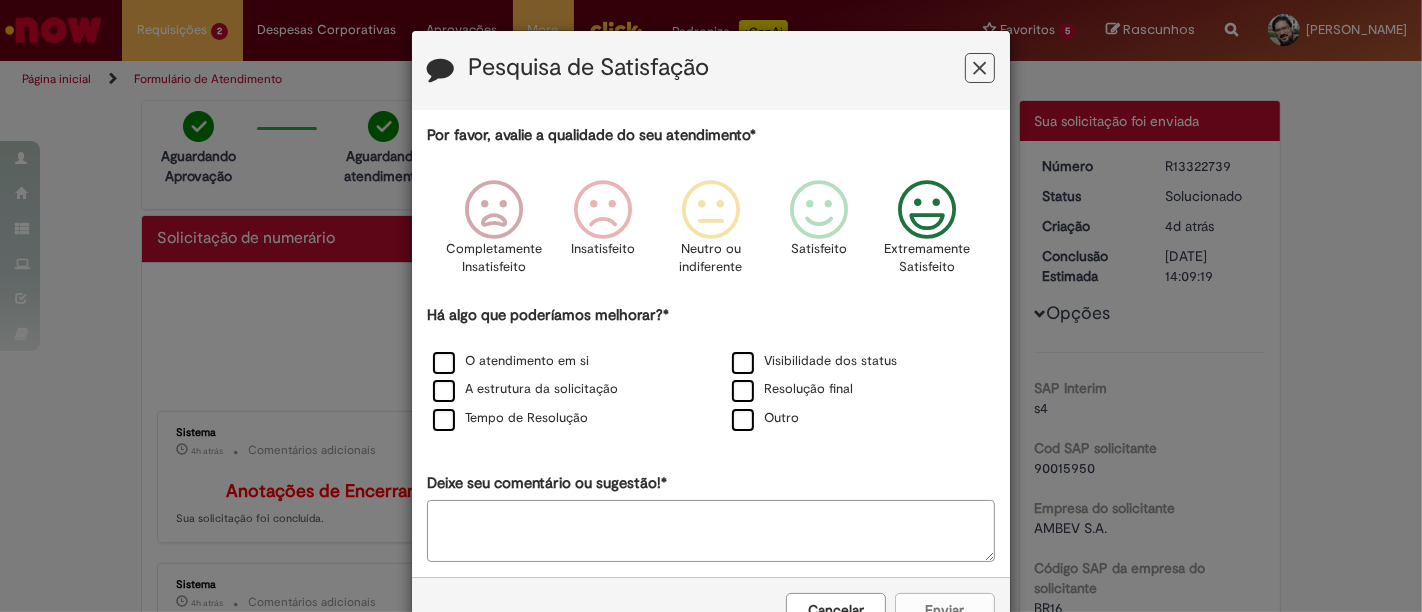 click on "Deixe seu comentário ou sugestão!*" at bounding box center [711, 531] 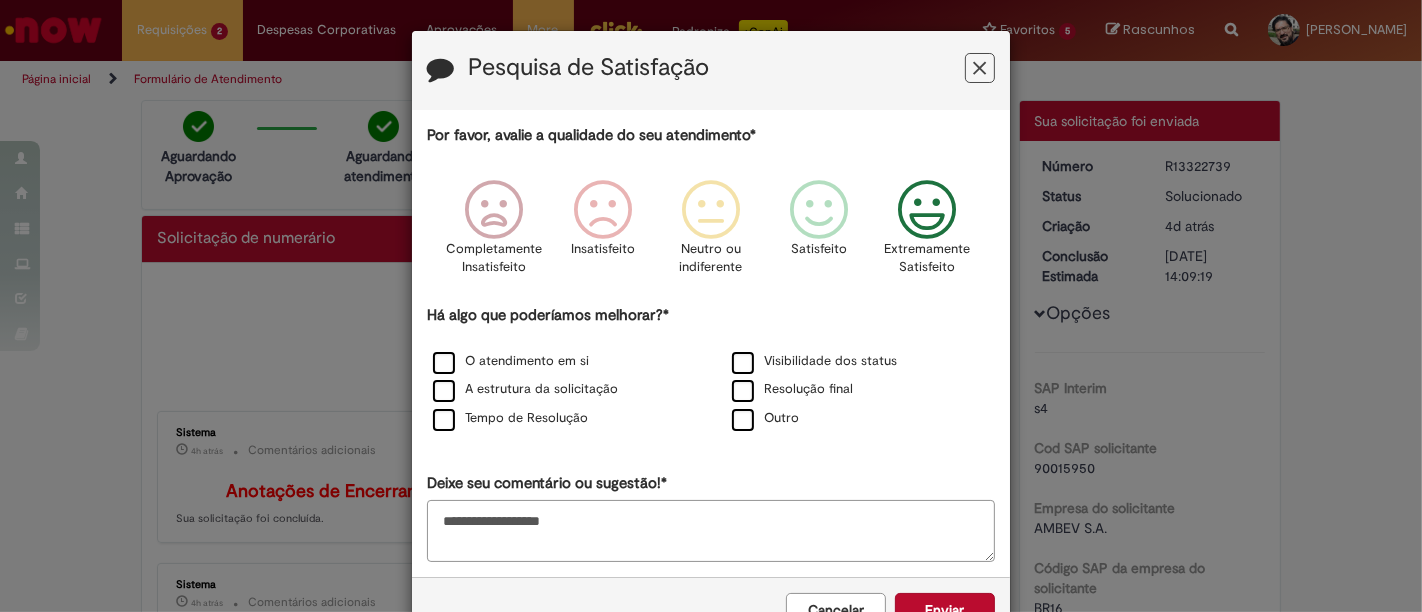scroll, scrollTop: 58, scrollLeft: 0, axis: vertical 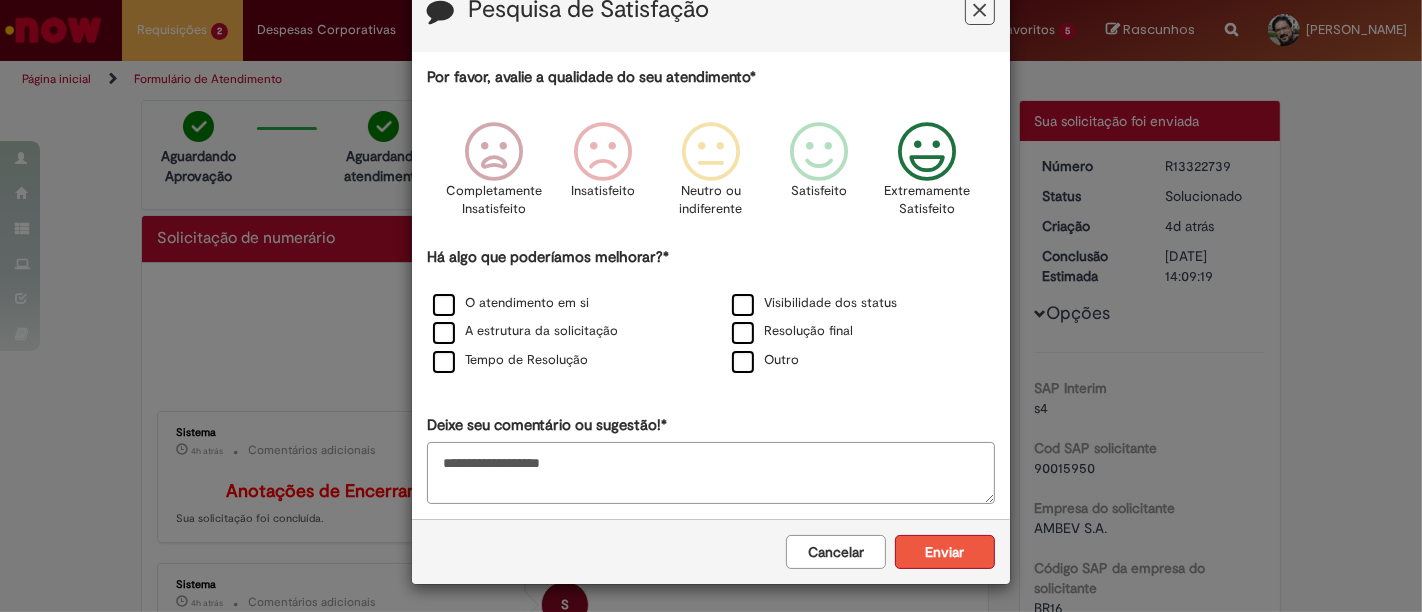 type on "**********" 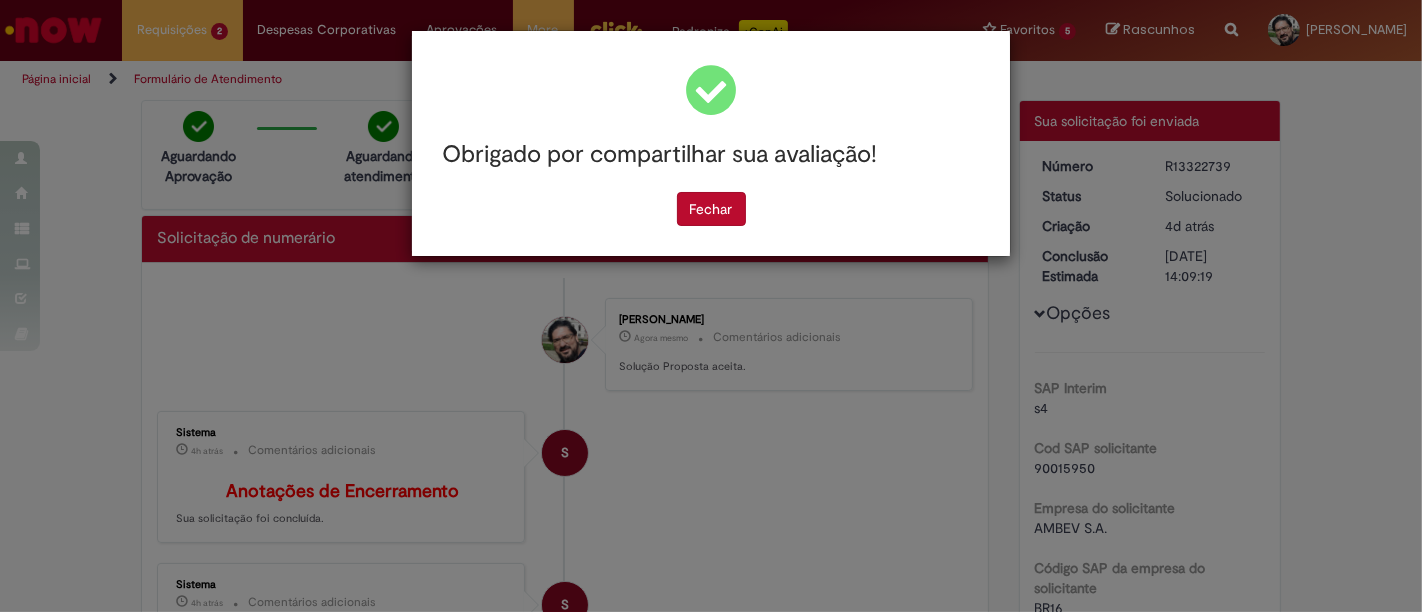 scroll, scrollTop: 0, scrollLeft: 0, axis: both 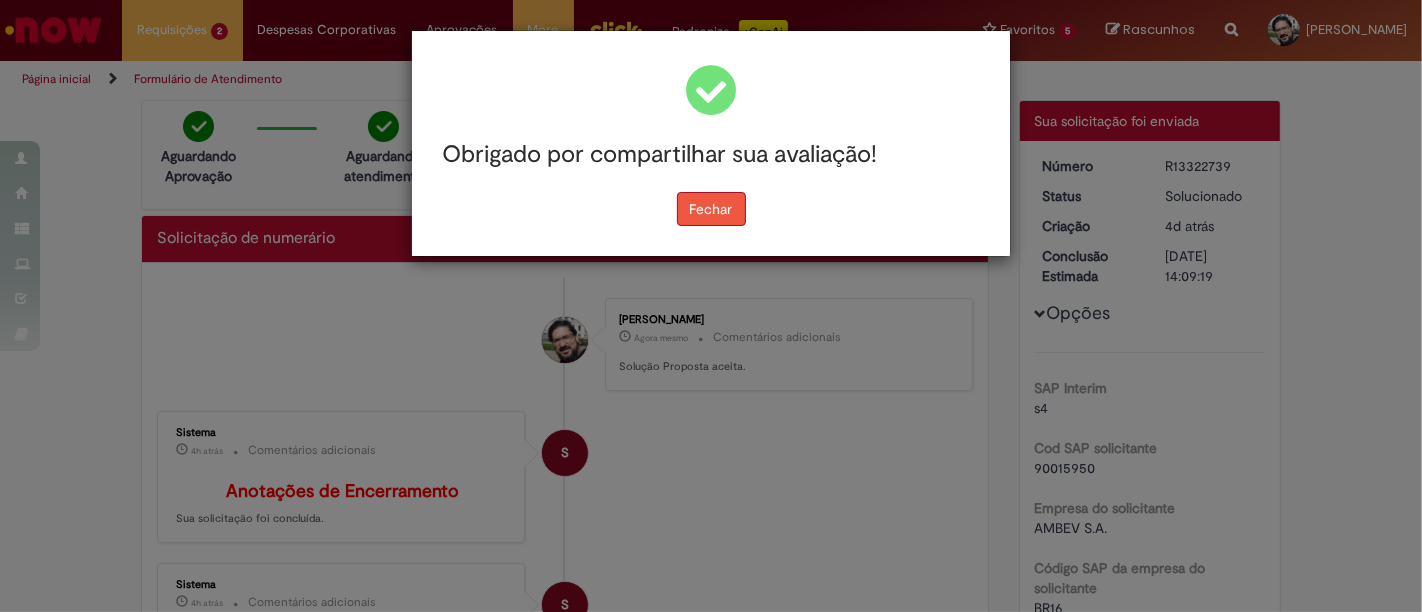click on "Fechar" at bounding box center [711, 209] 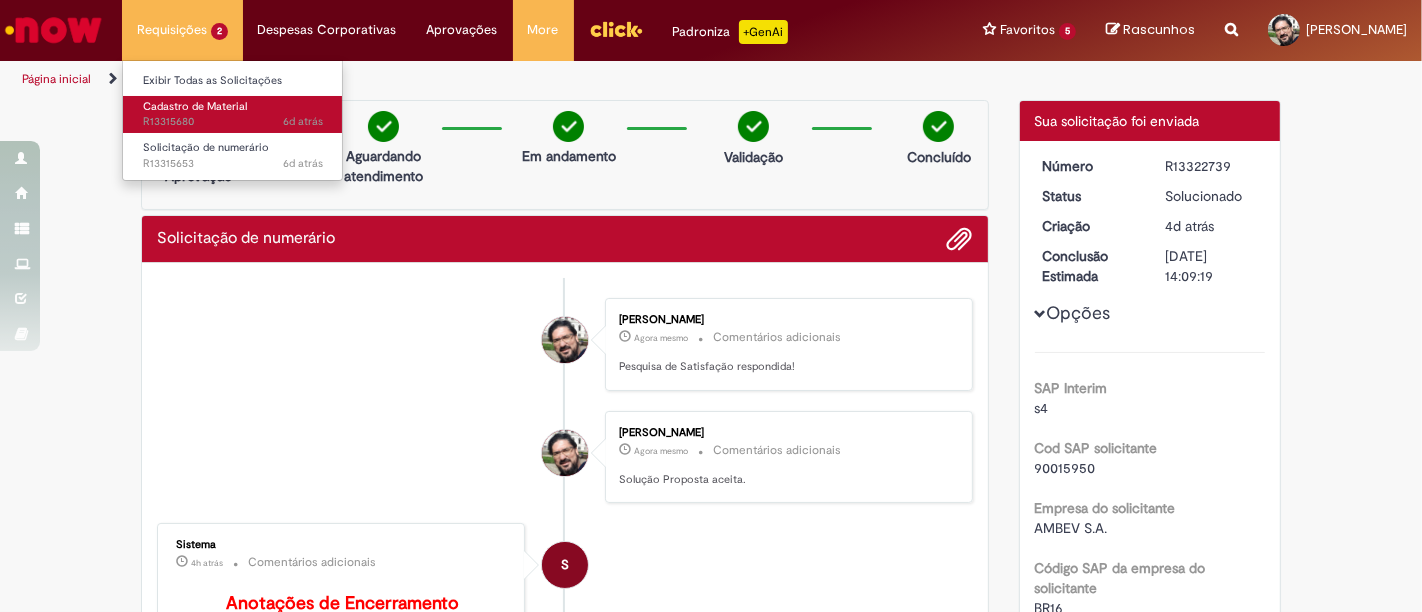 click on "Cadastro de Material
6d atrás 6 dias atrás  R13315680" at bounding box center [233, 114] 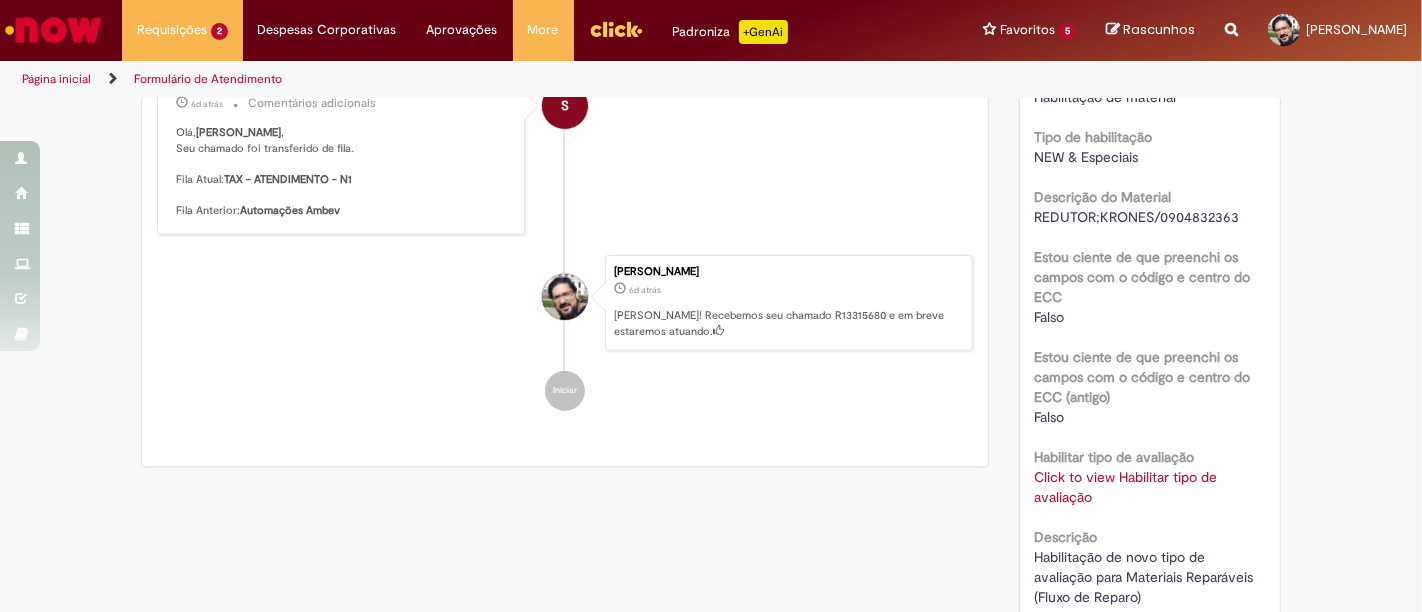 scroll, scrollTop: 648, scrollLeft: 0, axis: vertical 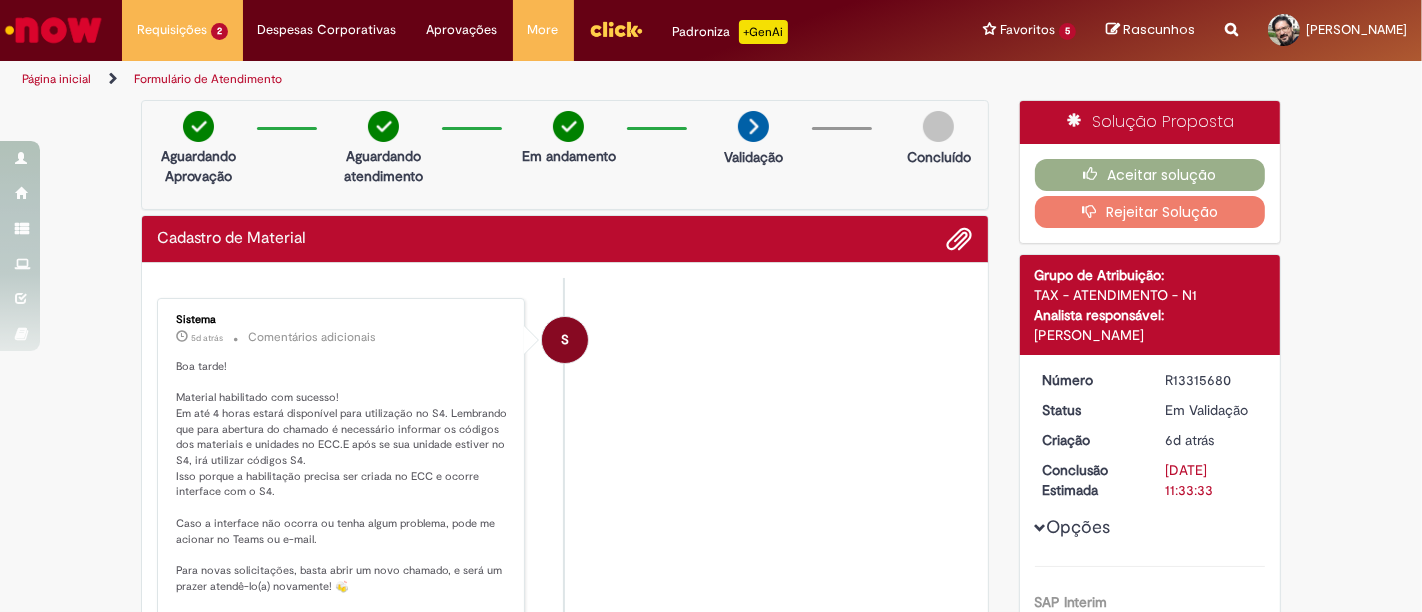 click on "Cadastro de Material" at bounding box center (565, 239) 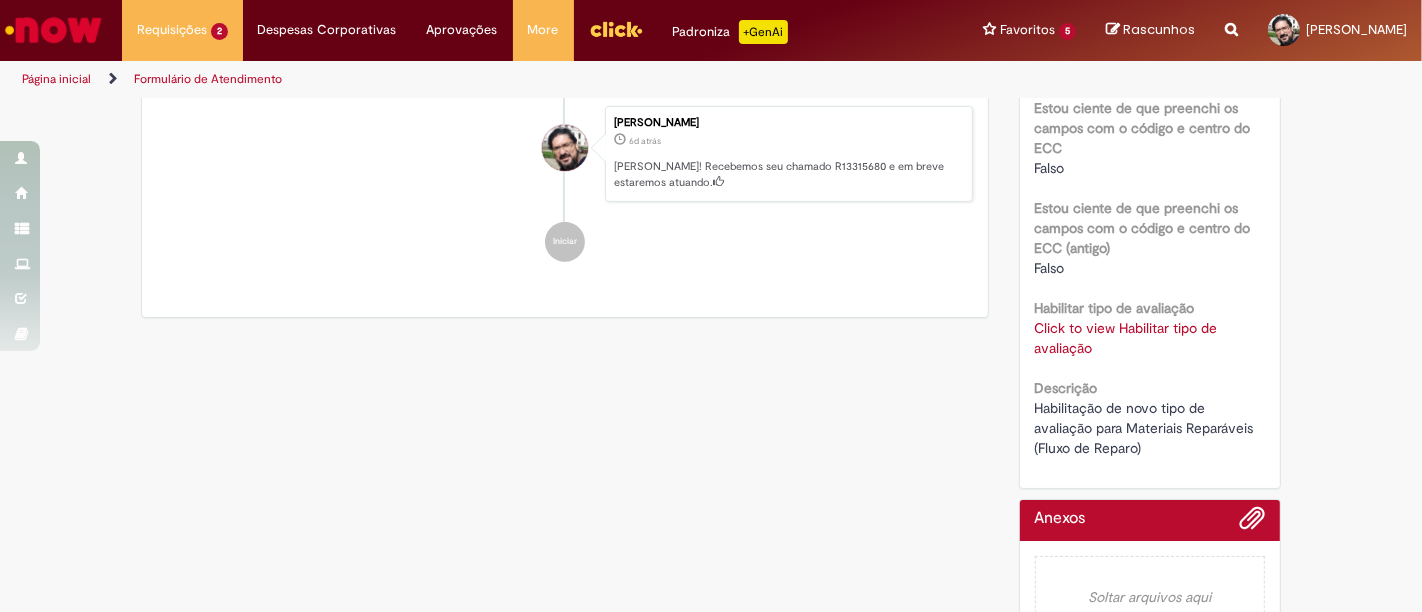 scroll, scrollTop: 842, scrollLeft: 0, axis: vertical 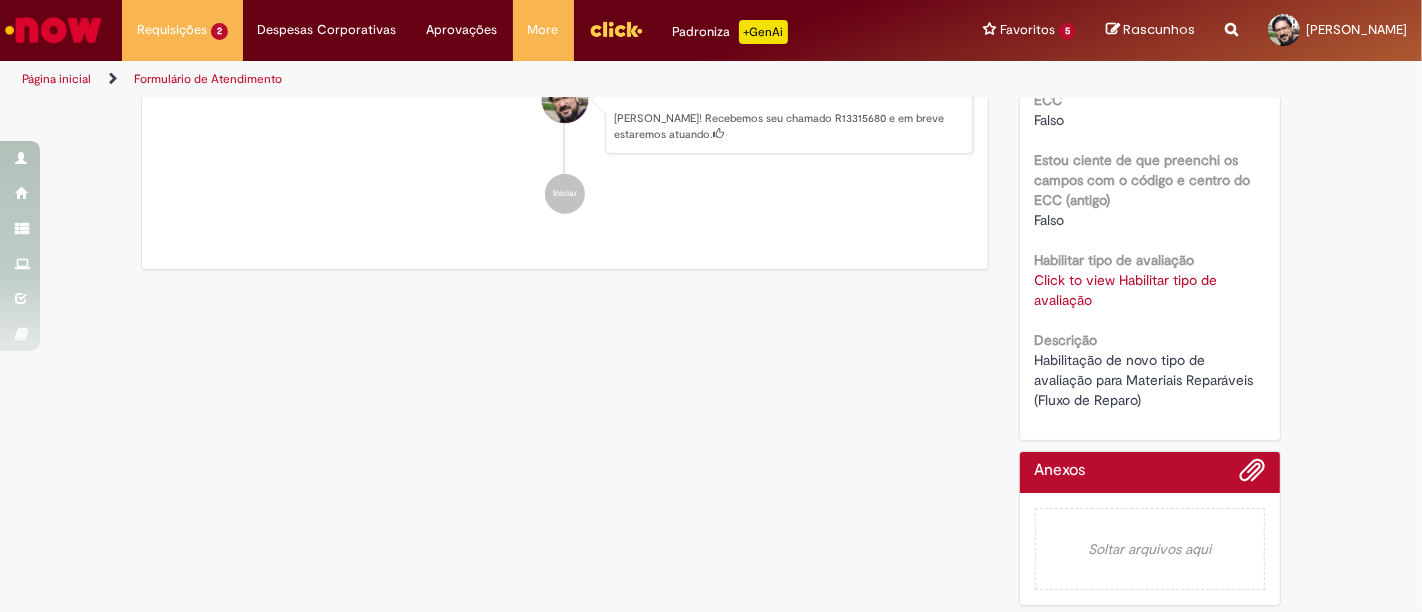click on "Habilitar tipo de avaliação" at bounding box center [1115, 260] 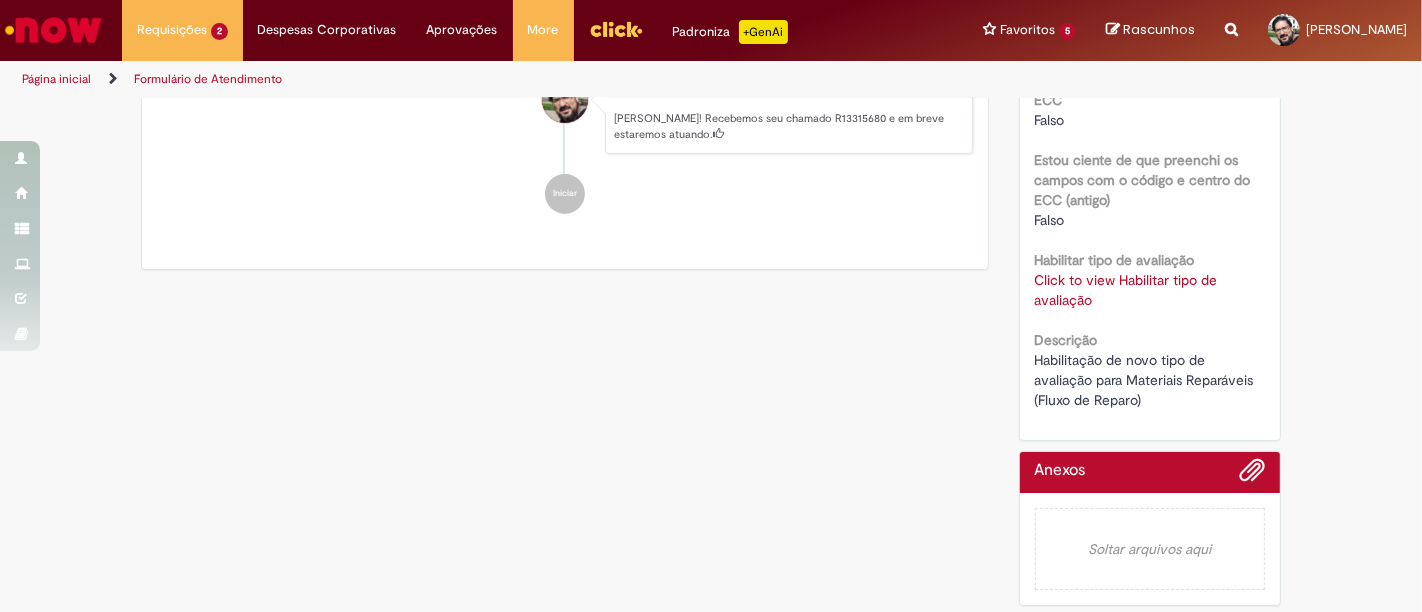 click on "Click to view Habilitar tipo de avaliação" at bounding box center (1126, 290) 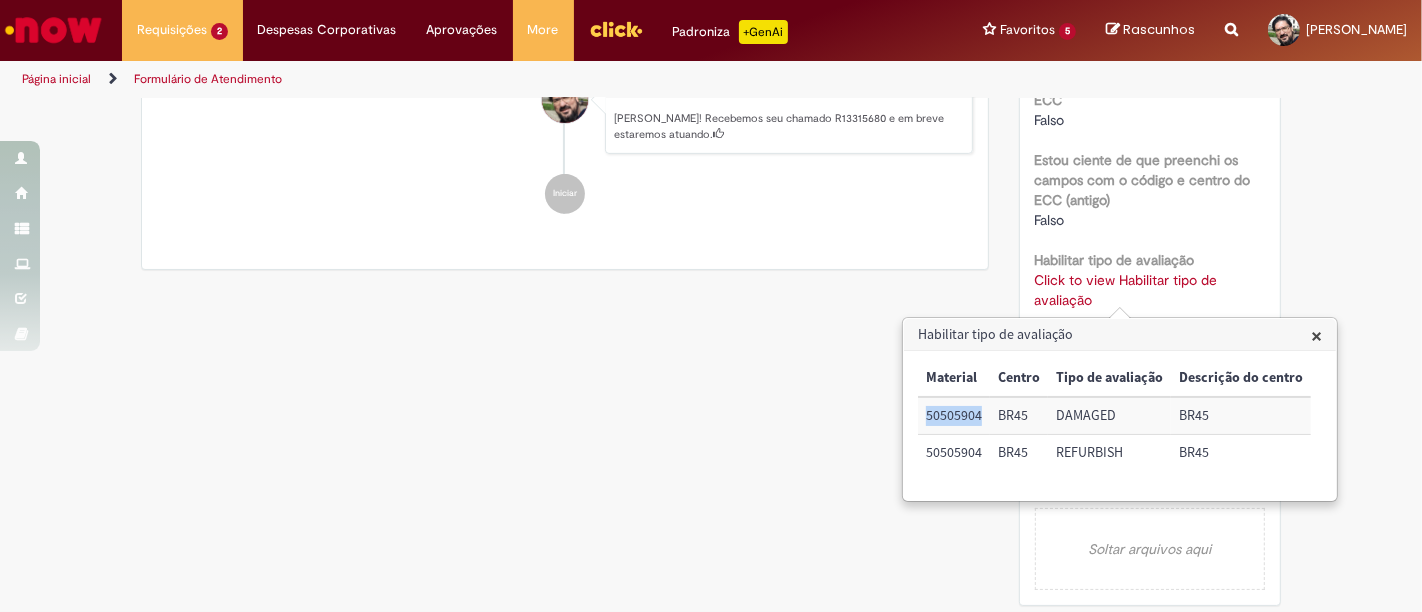 drag, startPoint x: 927, startPoint y: 417, endPoint x: 985, endPoint y: 416, distance: 58.00862 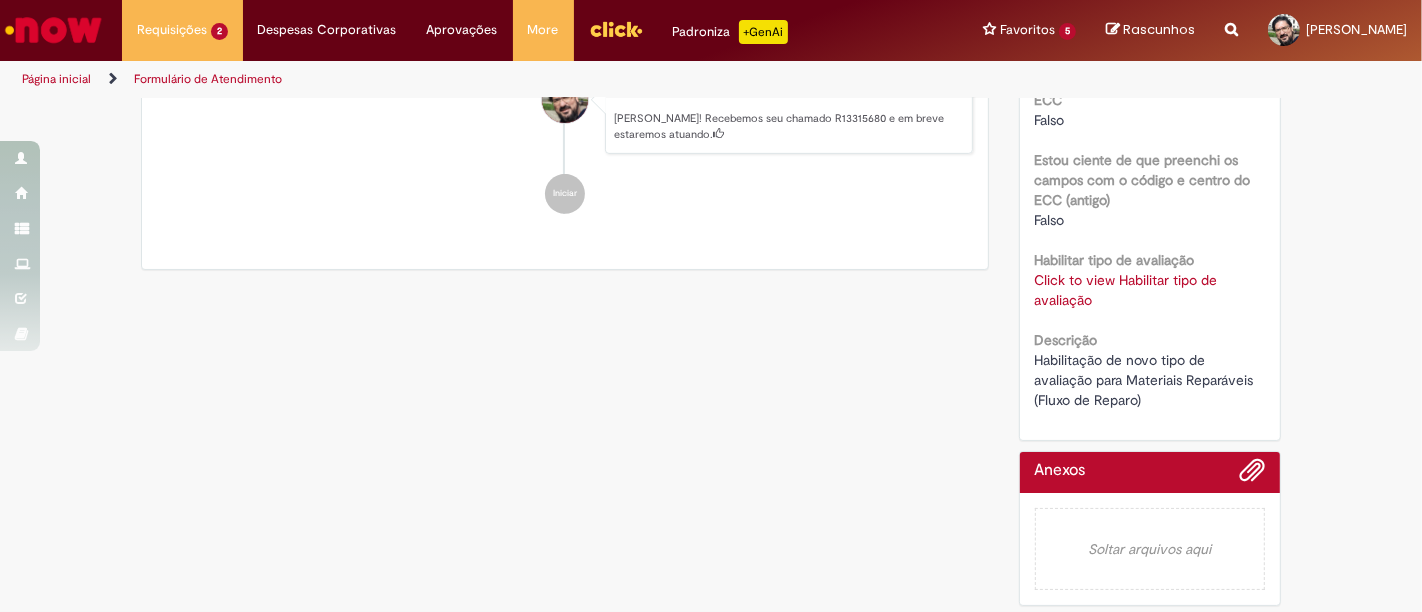scroll, scrollTop: 0, scrollLeft: 0, axis: both 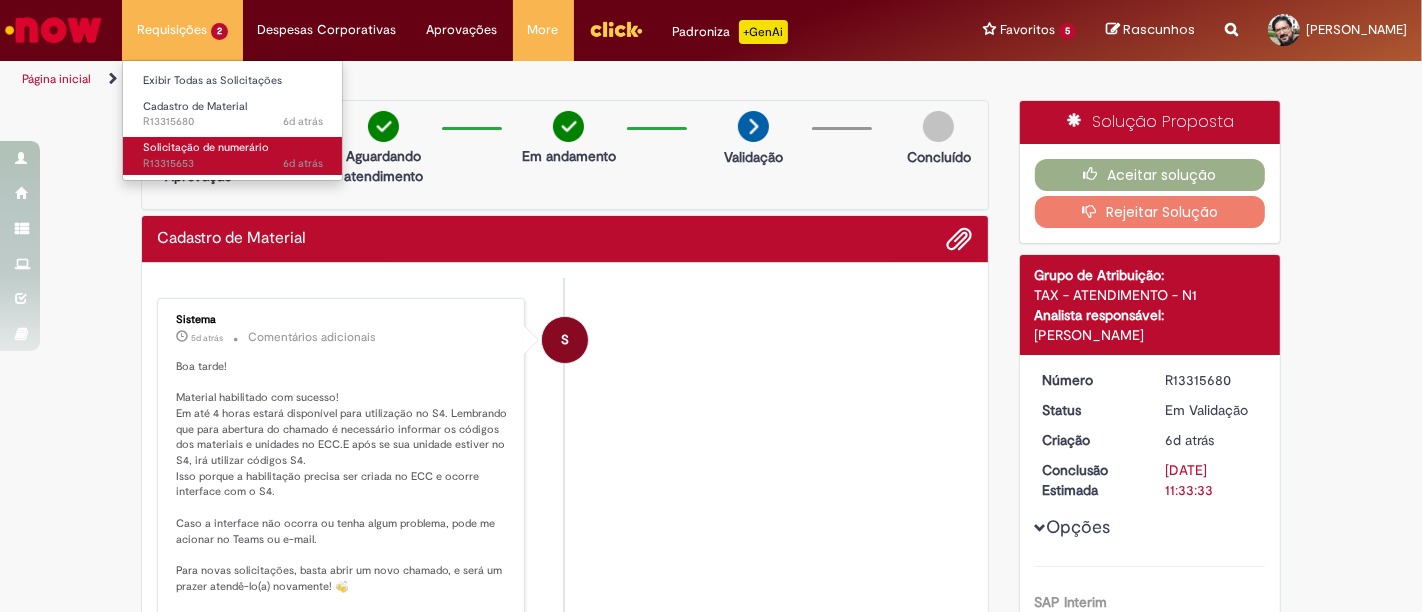 click on "6d atrás 6 dias atrás  R13315653" at bounding box center (233, 164) 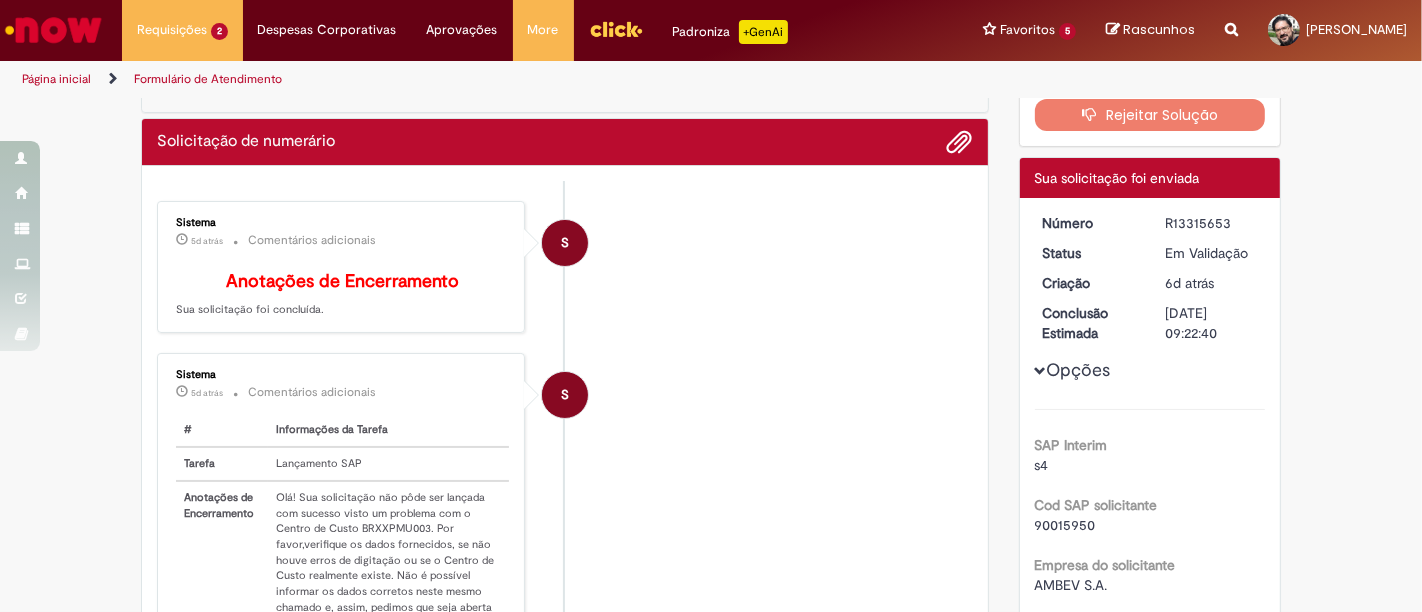 scroll, scrollTop: 0, scrollLeft: 0, axis: both 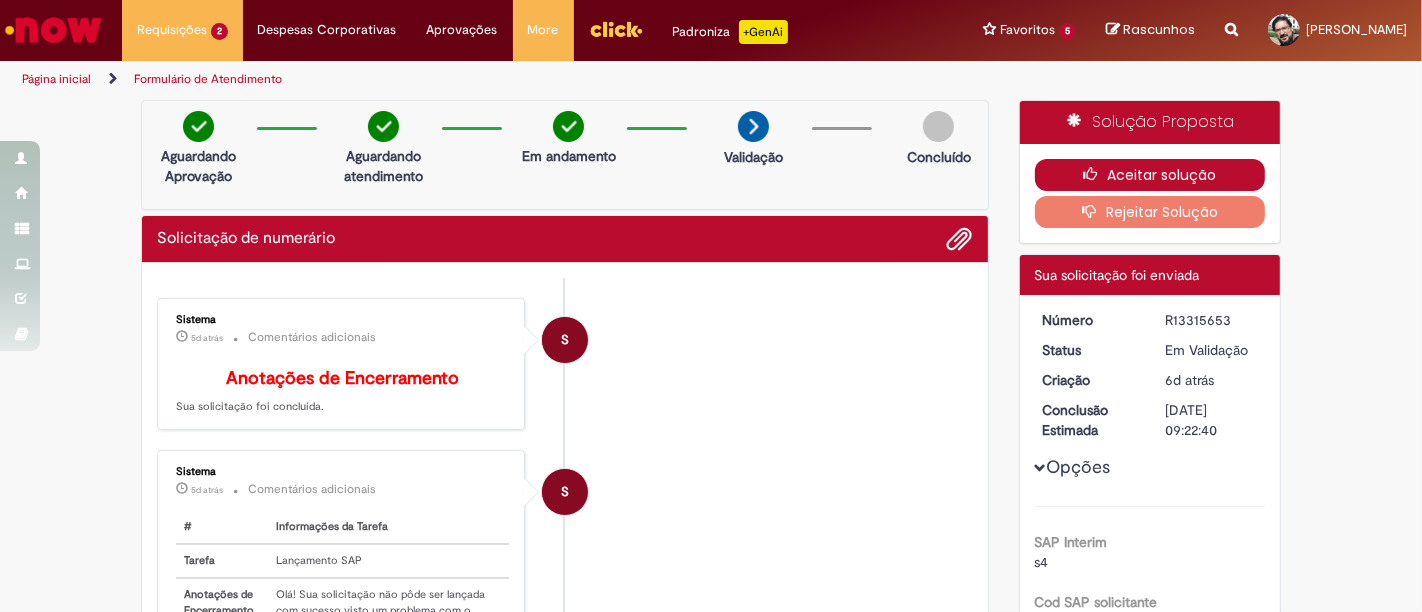 click on "Aceitar solução" at bounding box center (1150, 175) 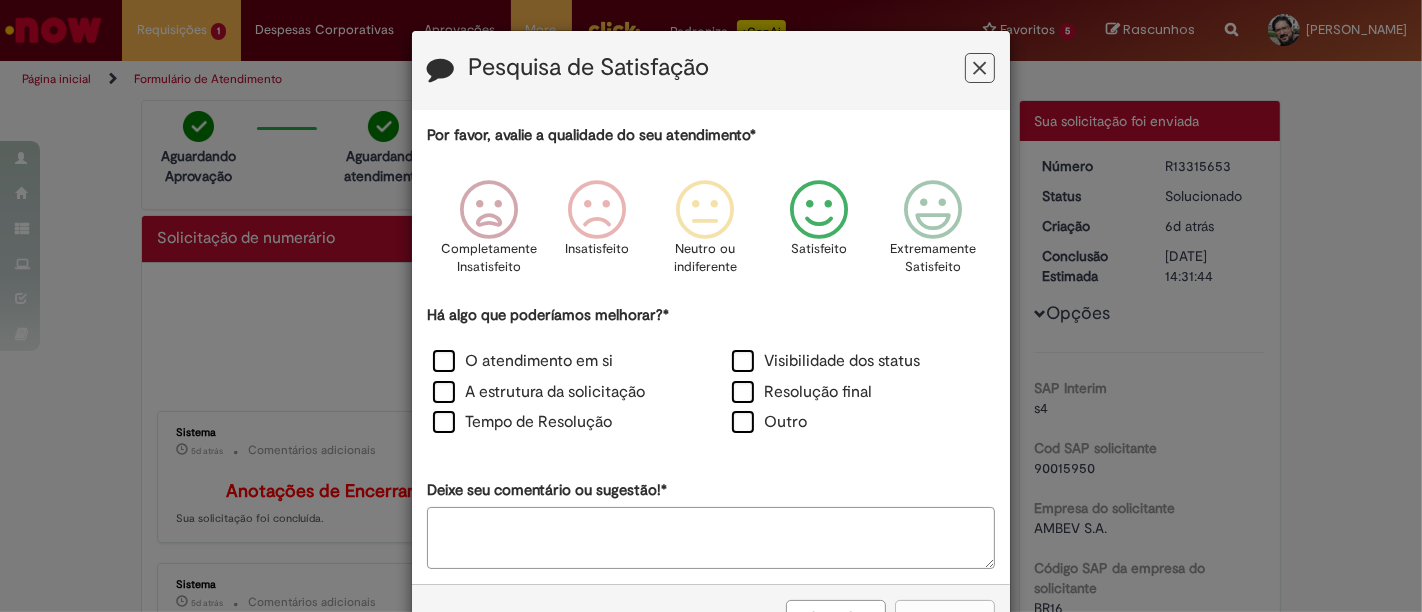click at bounding box center [819, 210] 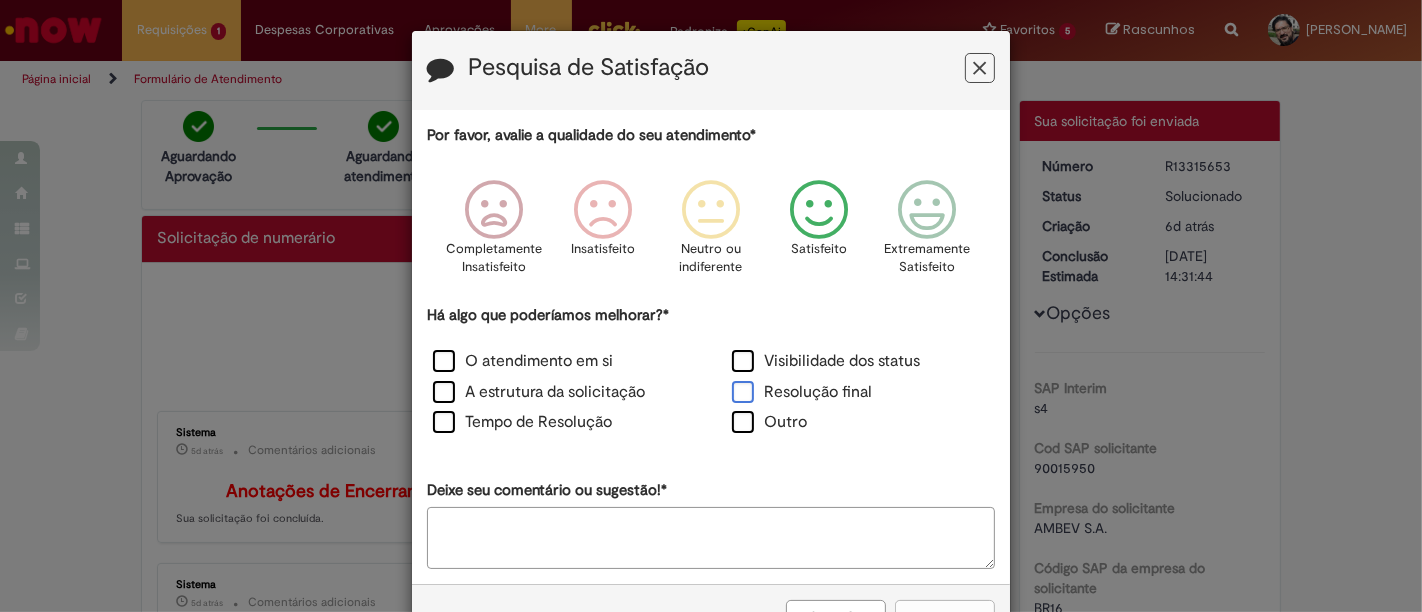 click on "Resolução final" at bounding box center [802, 392] 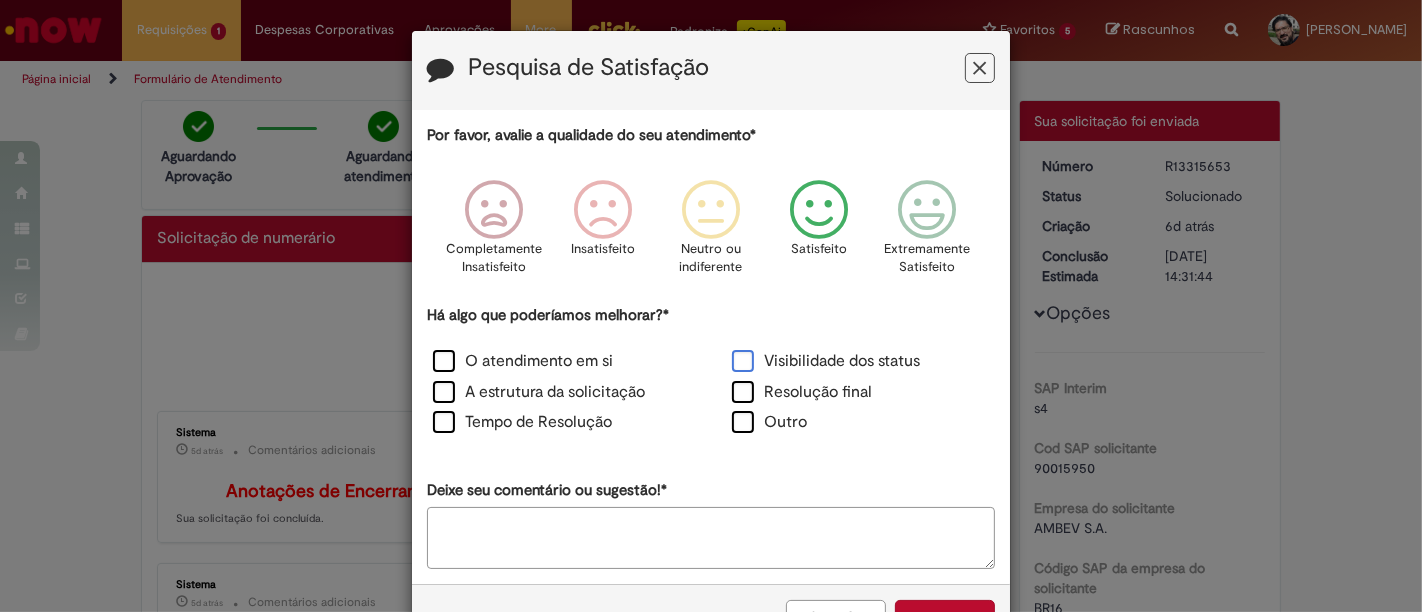 click on "Visibilidade dos status" at bounding box center [826, 361] 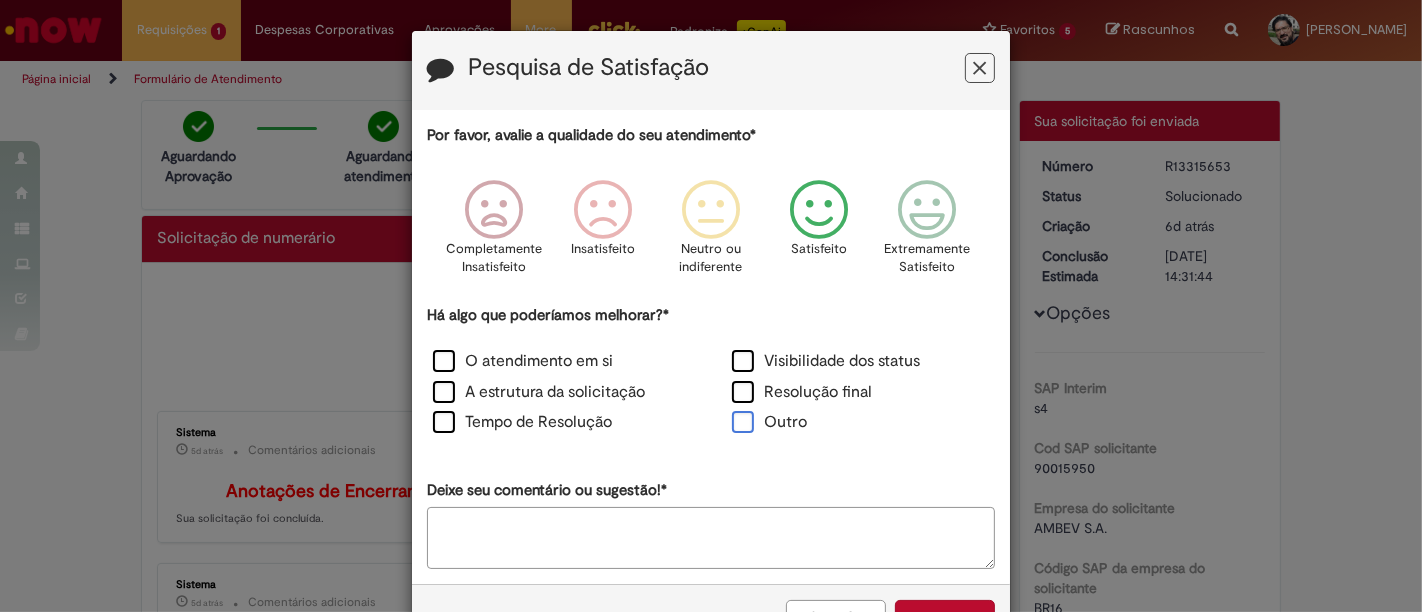 click on "Outro" at bounding box center [769, 422] 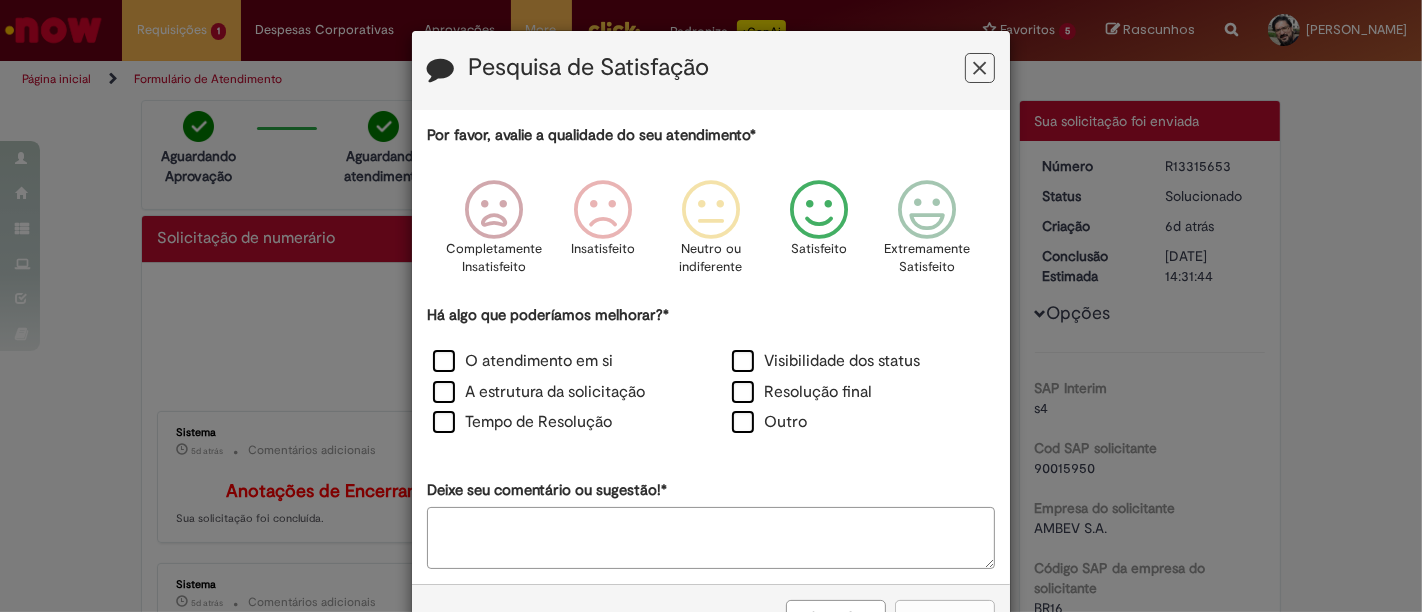 scroll, scrollTop: 65, scrollLeft: 0, axis: vertical 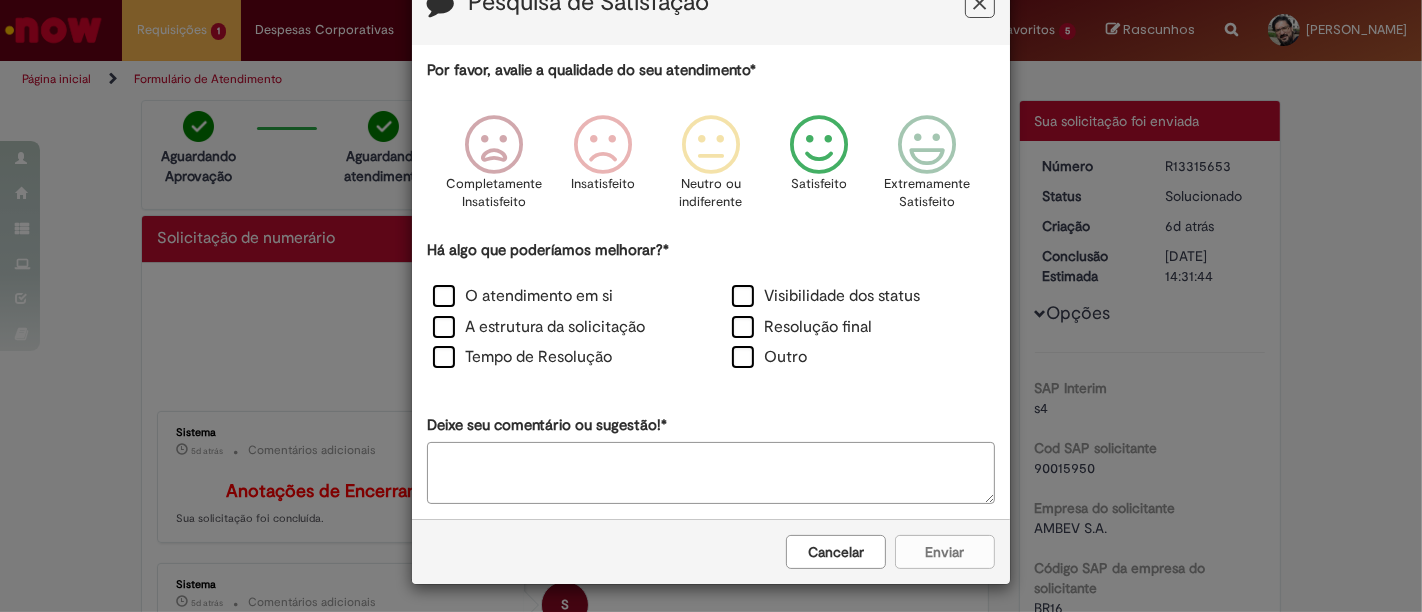 click on "Cancelar   Enviar" at bounding box center (711, 551) 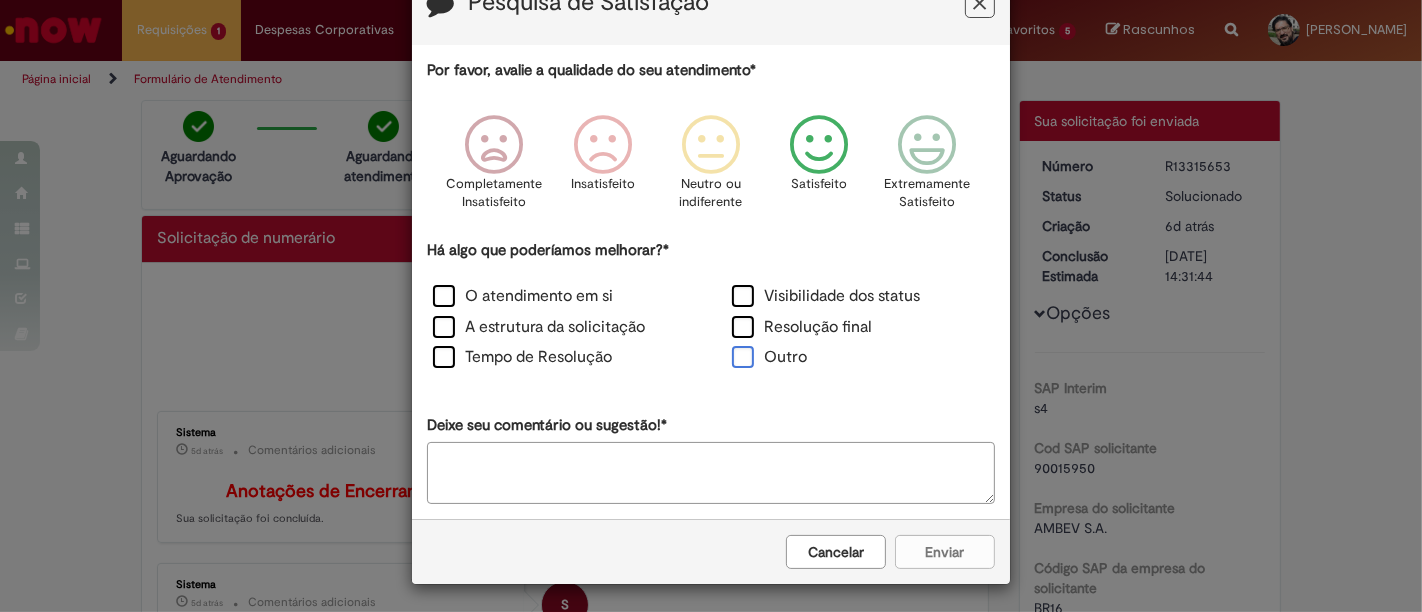 click on "Outro" at bounding box center (769, 357) 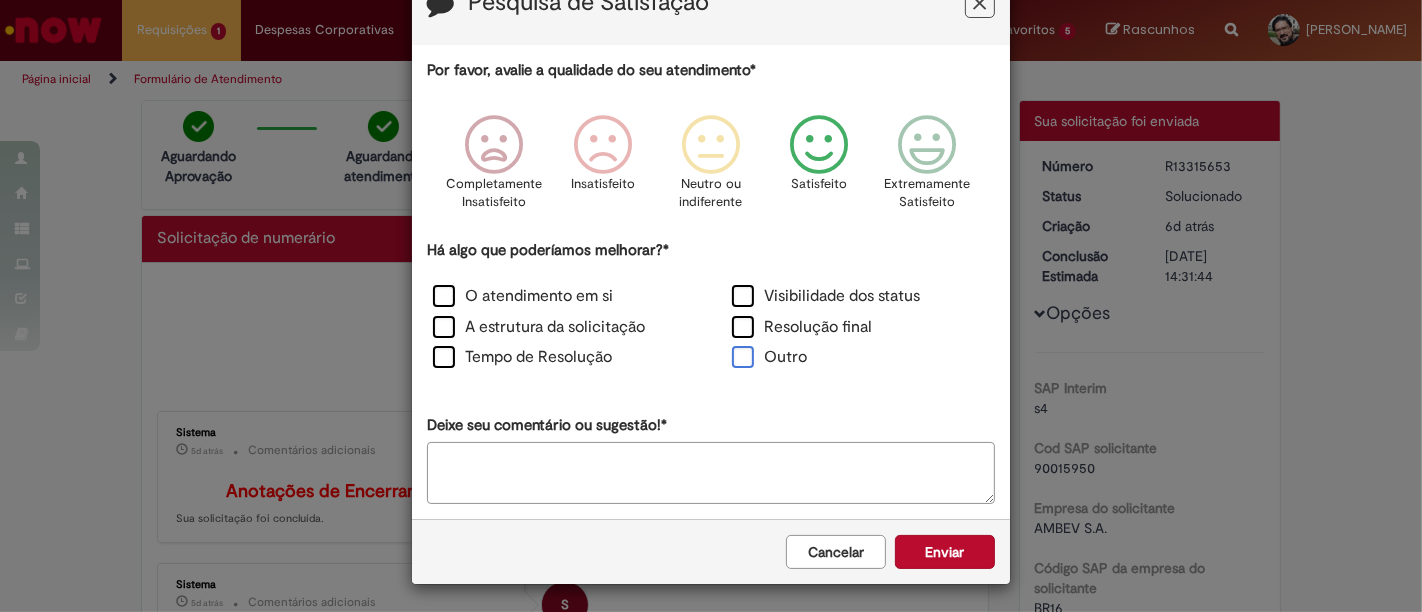 scroll, scrollTop: 65, scrollLeft: 0, axis: vertical 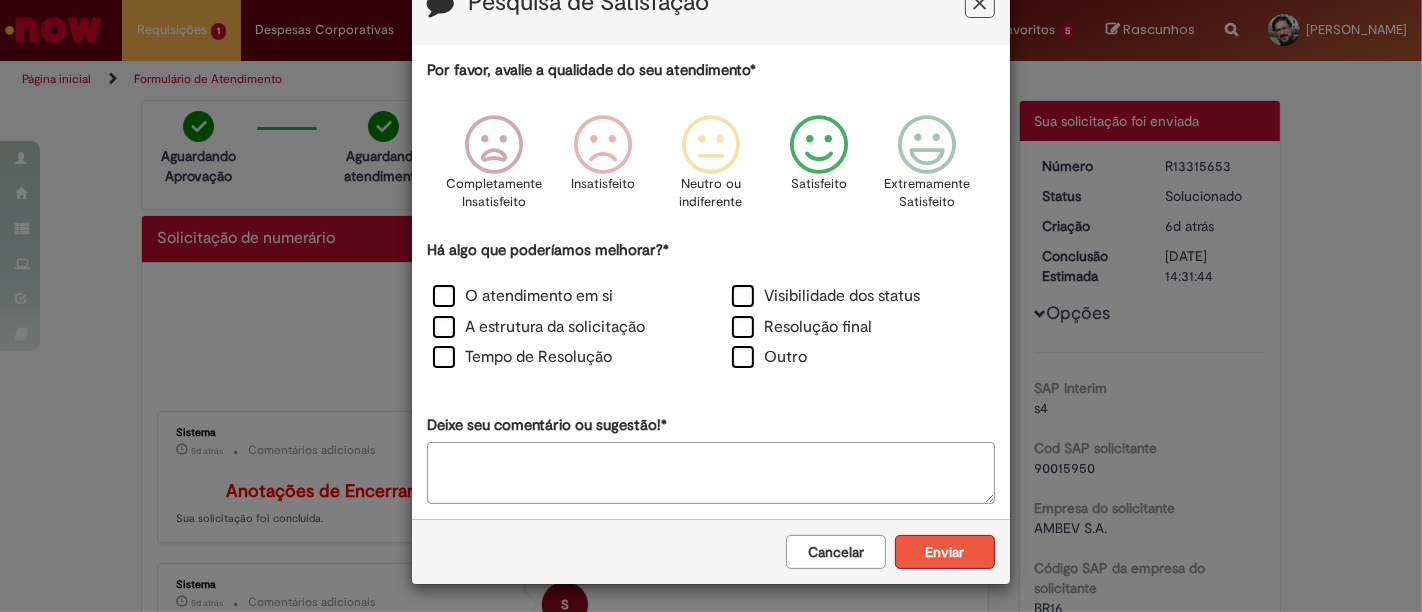 click on "Enviar" at bounding box center (945, 552) 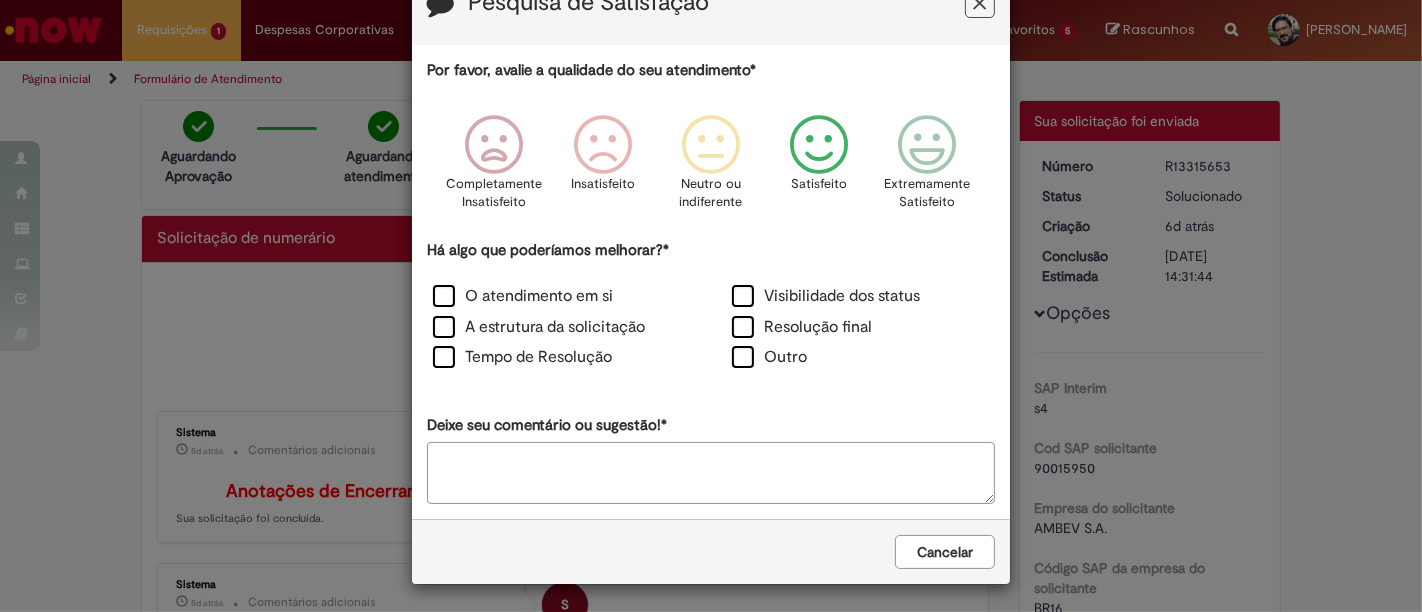 scroll, scrollTop: 0, scrollLeft: 0, axis: both 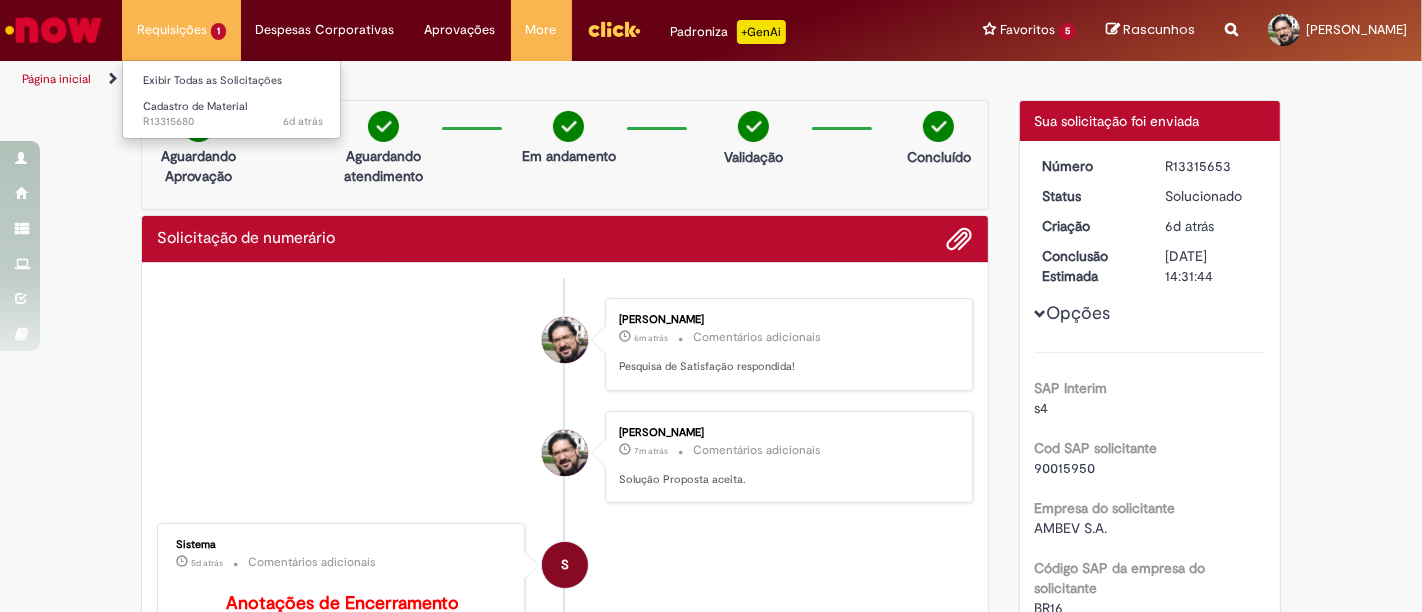 click on "Requisições   1
Exibir Todas as Solicitações
Cadastro de Material
6d atrás 6 dias atrás  R13315680" at bounding box center (181, 30) 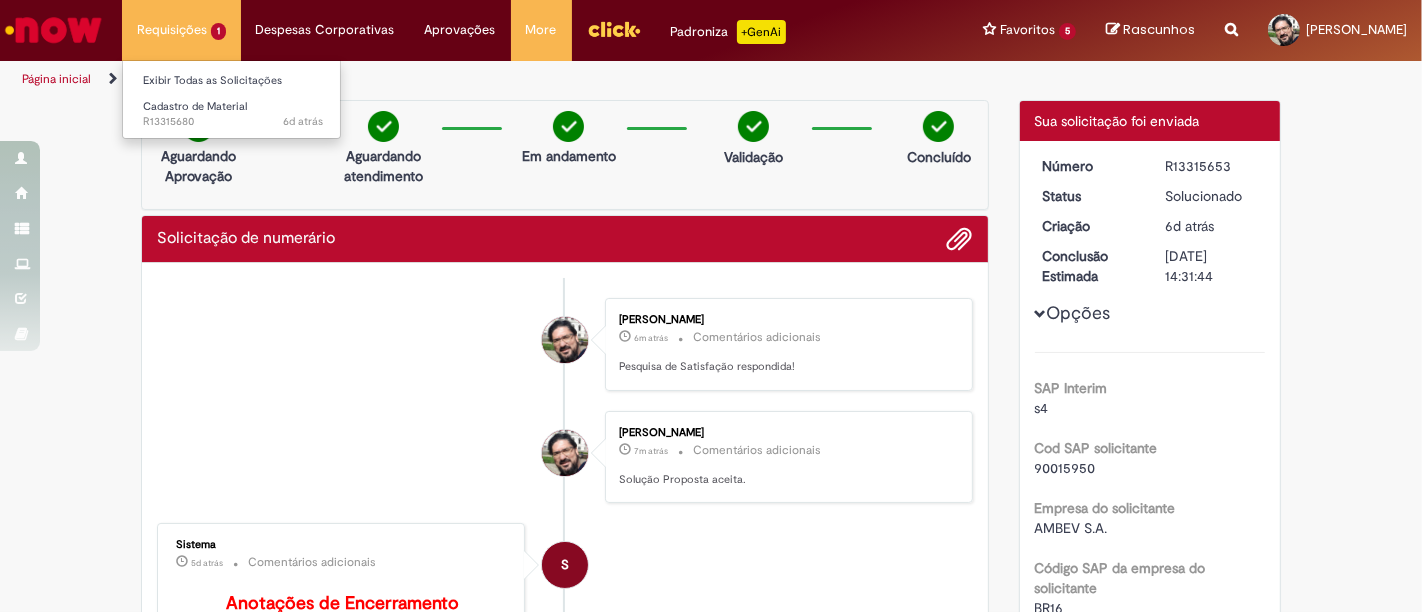 click on "Requisições   1
Exibir Todas as Solicitações
Cadastro de Material
6d atrás 6 dias atrás  R13315680" at bounding box center (181, 30) 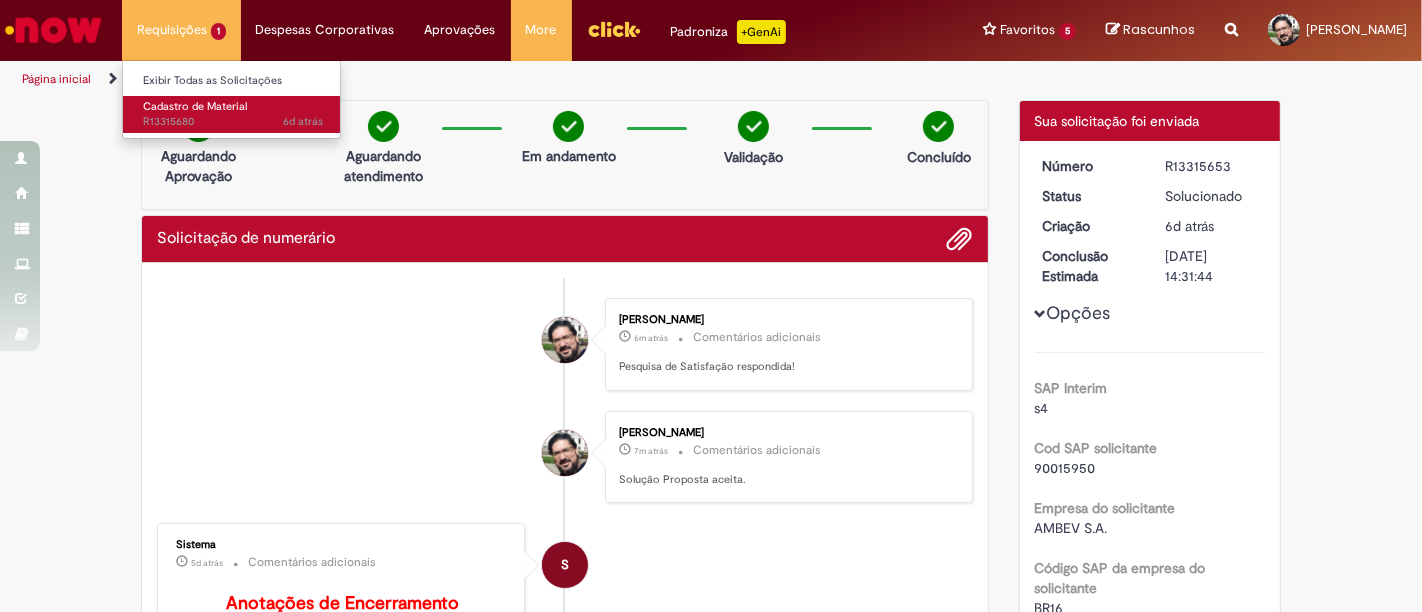 click on "Cadastro de Material" at bounding box center (195, 106) 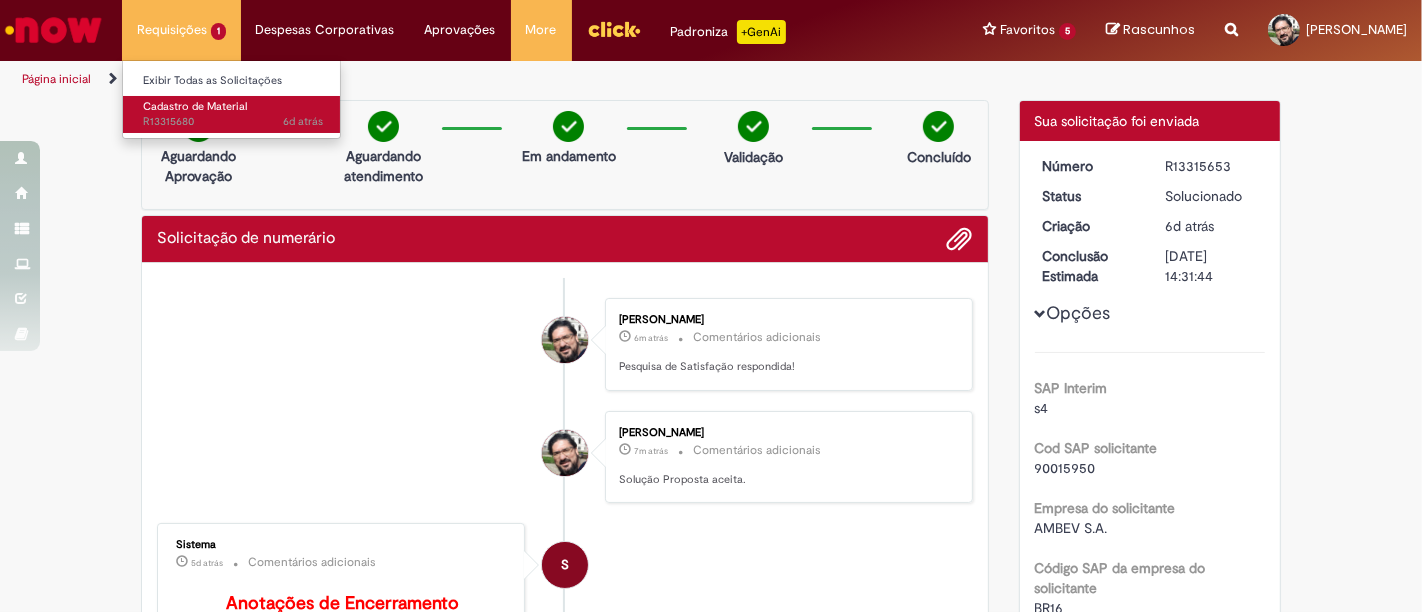 click on "Cadastro de Material" at bounding box center [195, 106] 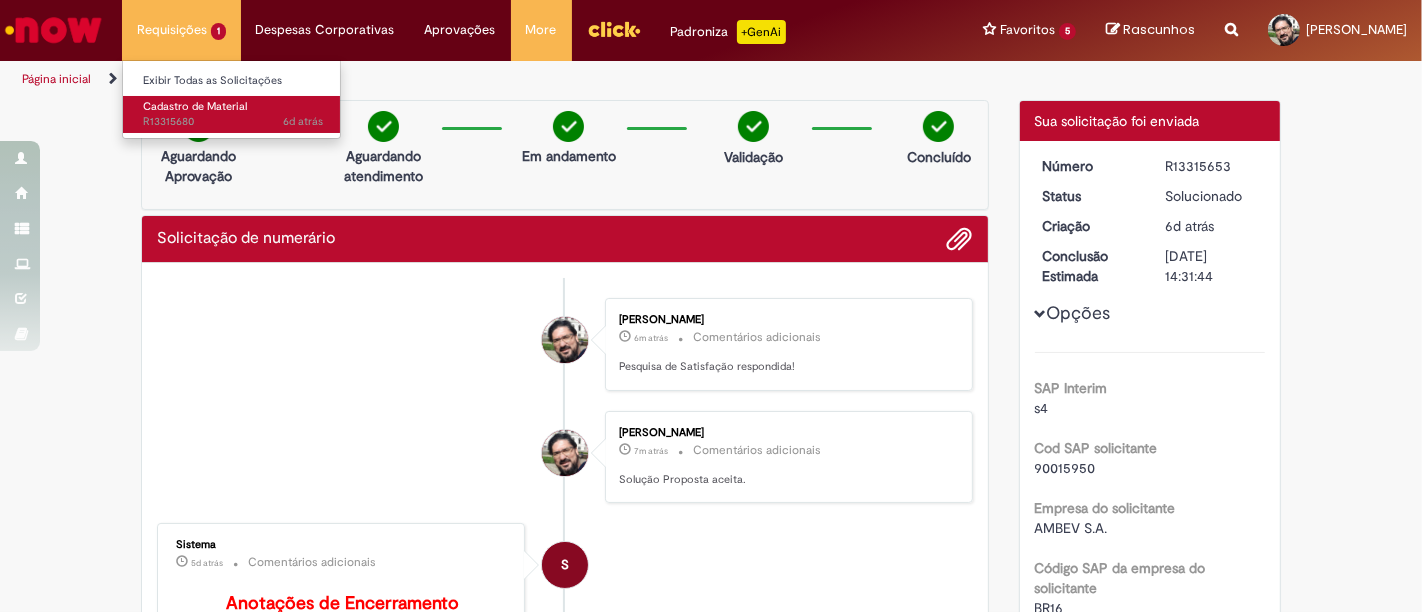 click on "Cadastro de Material" at bounding box center (195, 106) 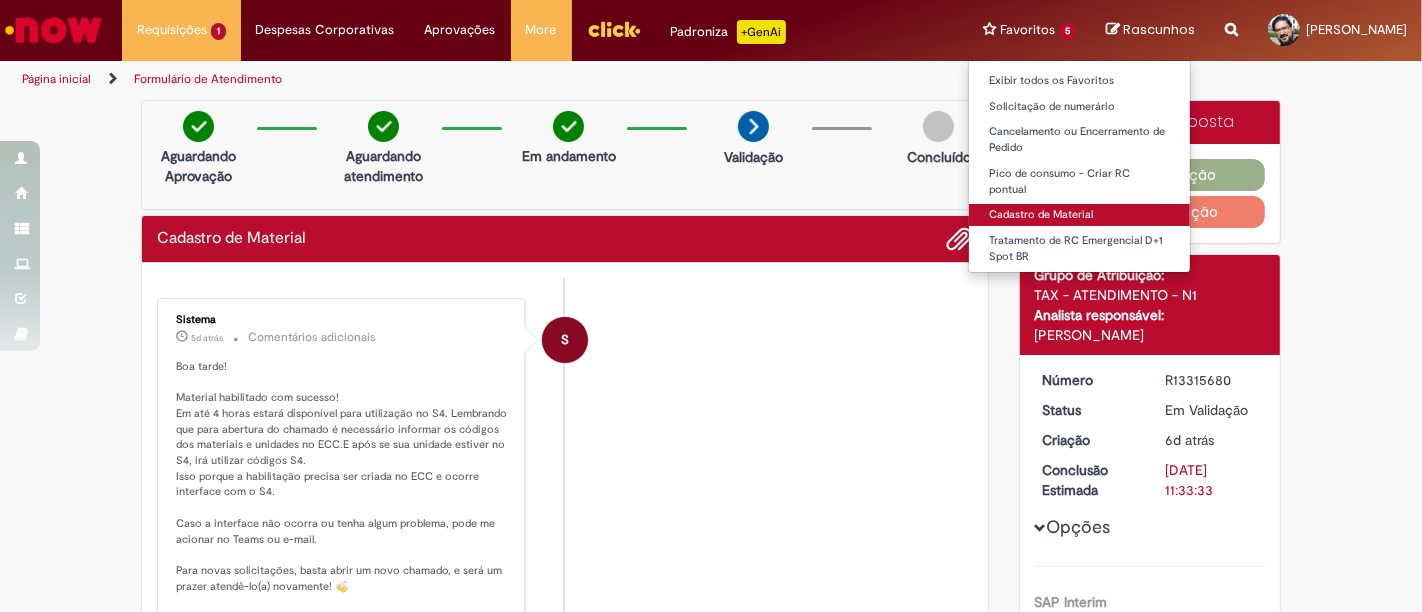 click on "Cadastro de Material" at bounding box center [1079, 215] 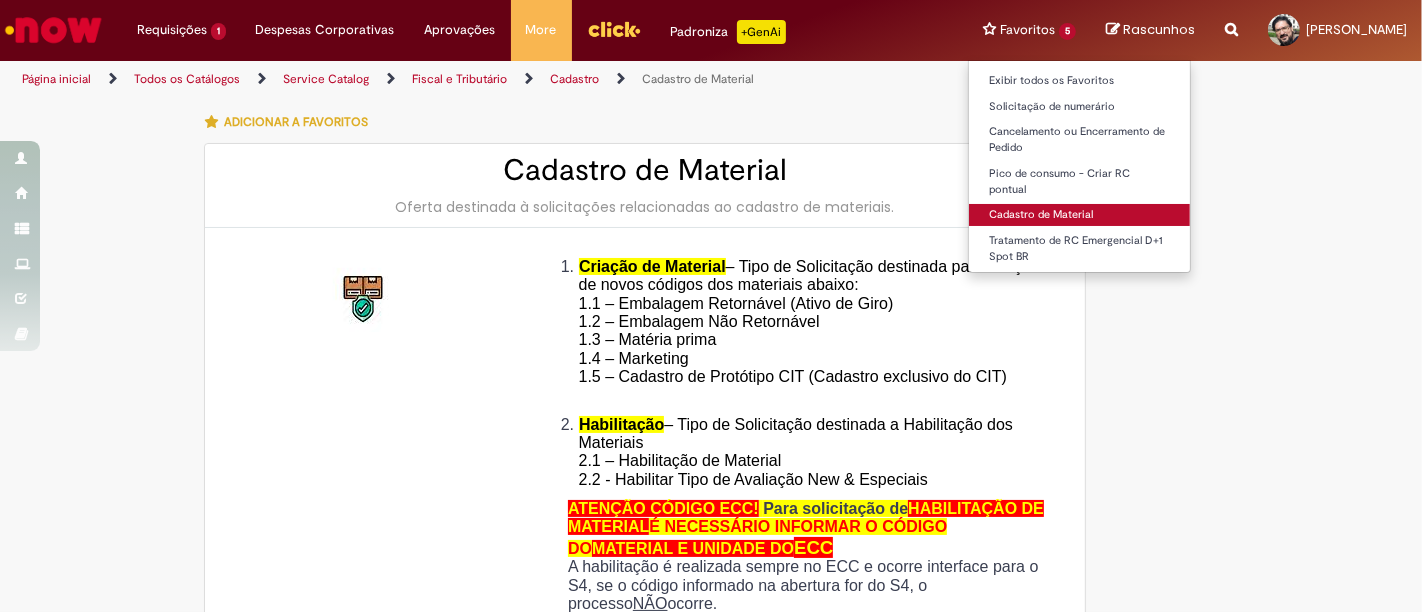 type on "********" 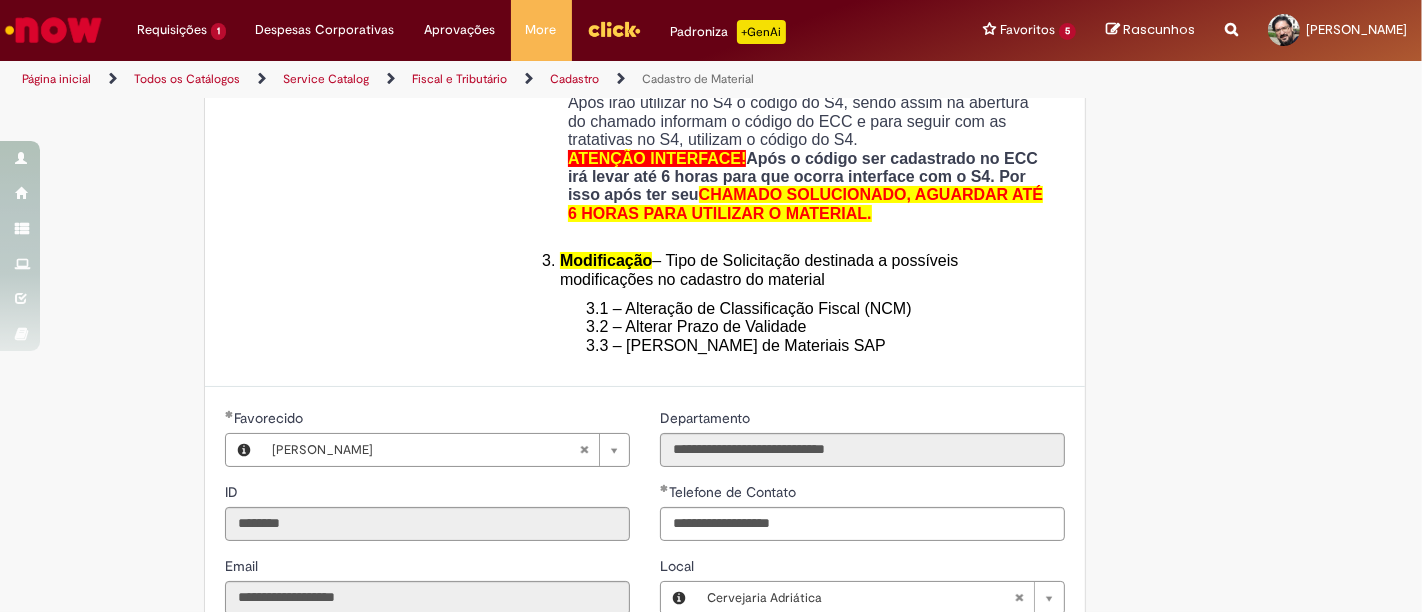 scroll, scrollTop: 520, scrollLeft: 0, axis: vertical 